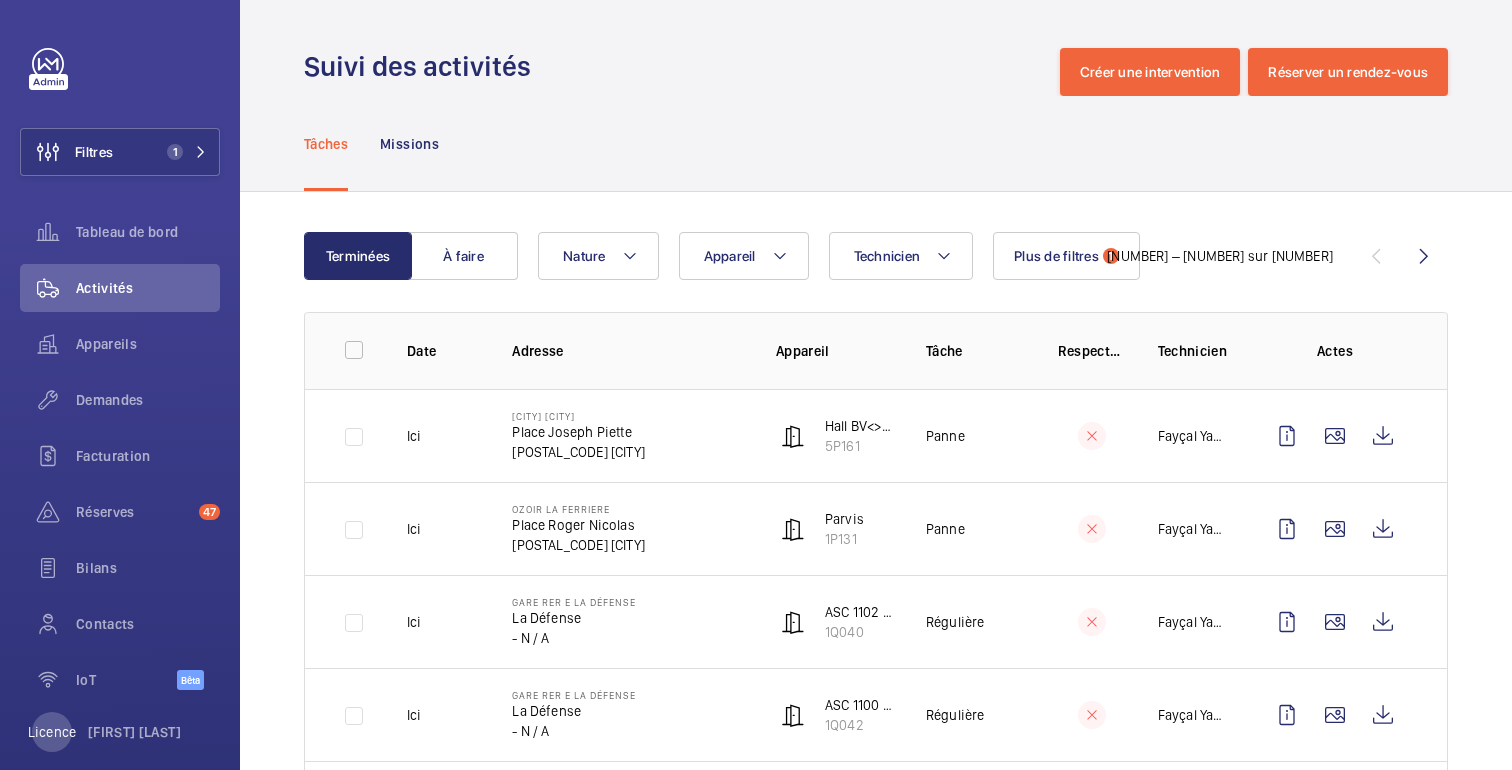 scroll, scrollTop: 0, scrollLeft: 0, axis: both 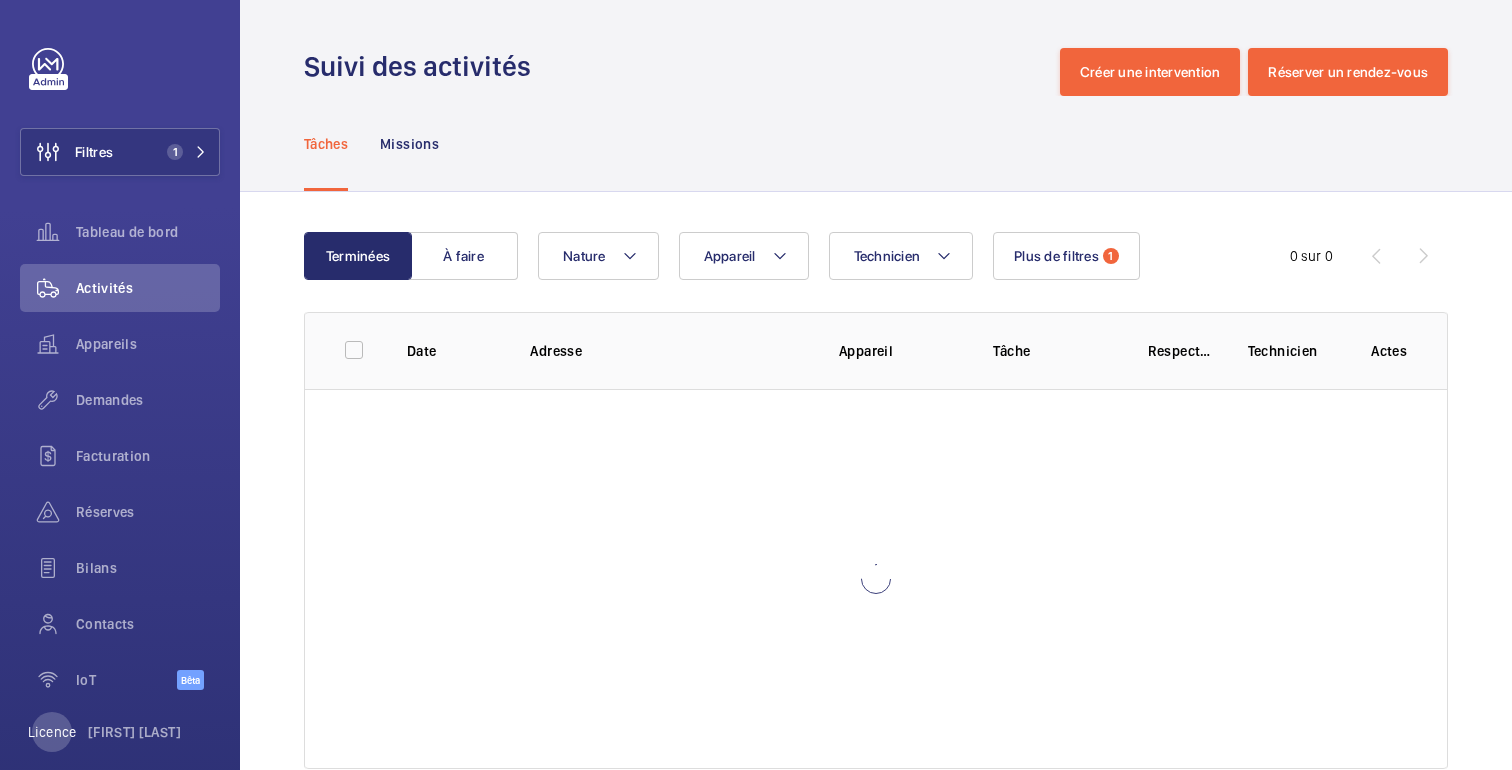click on "Tâches Missions" 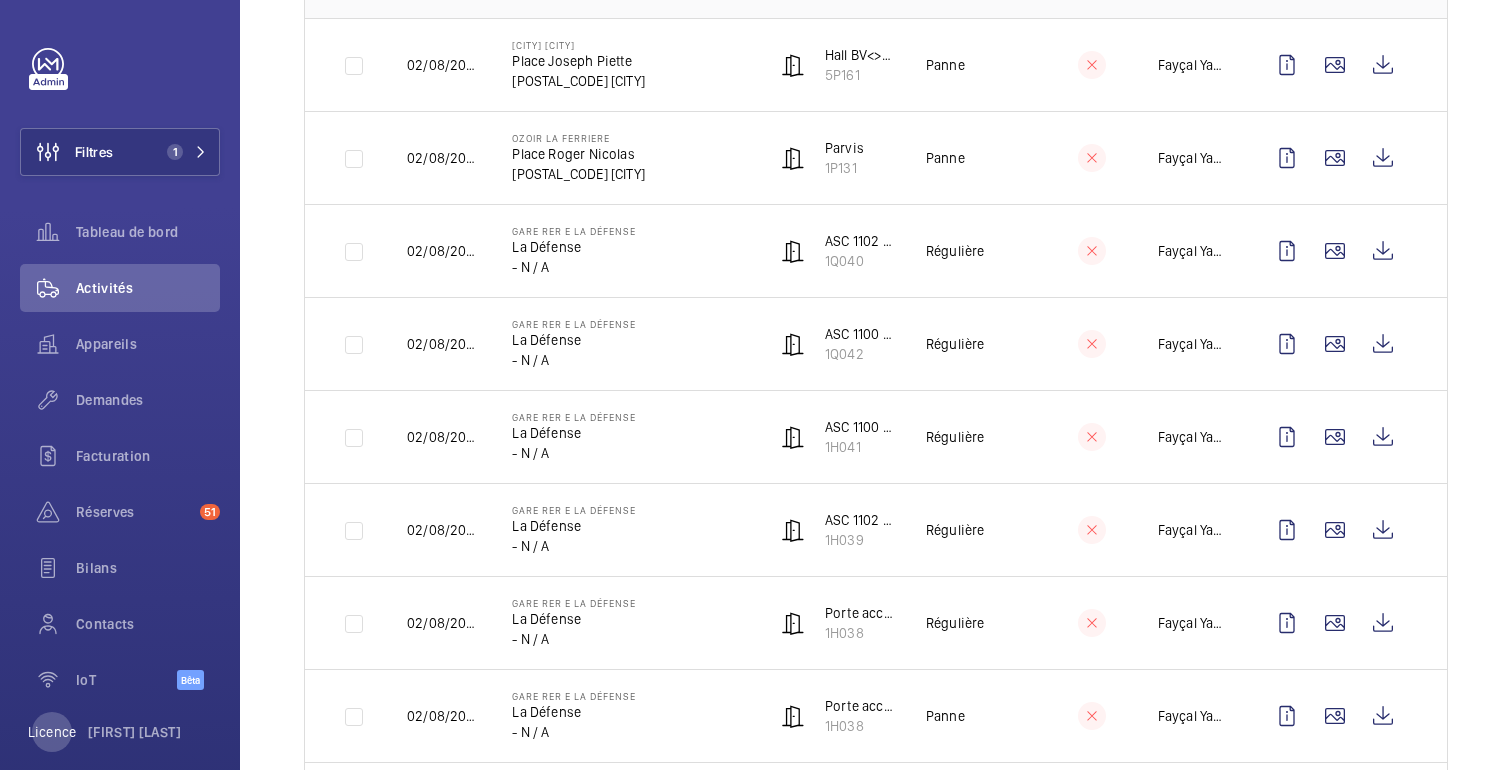scroll, scrollTop: 295, scrollLeft: 0, axis: vertical 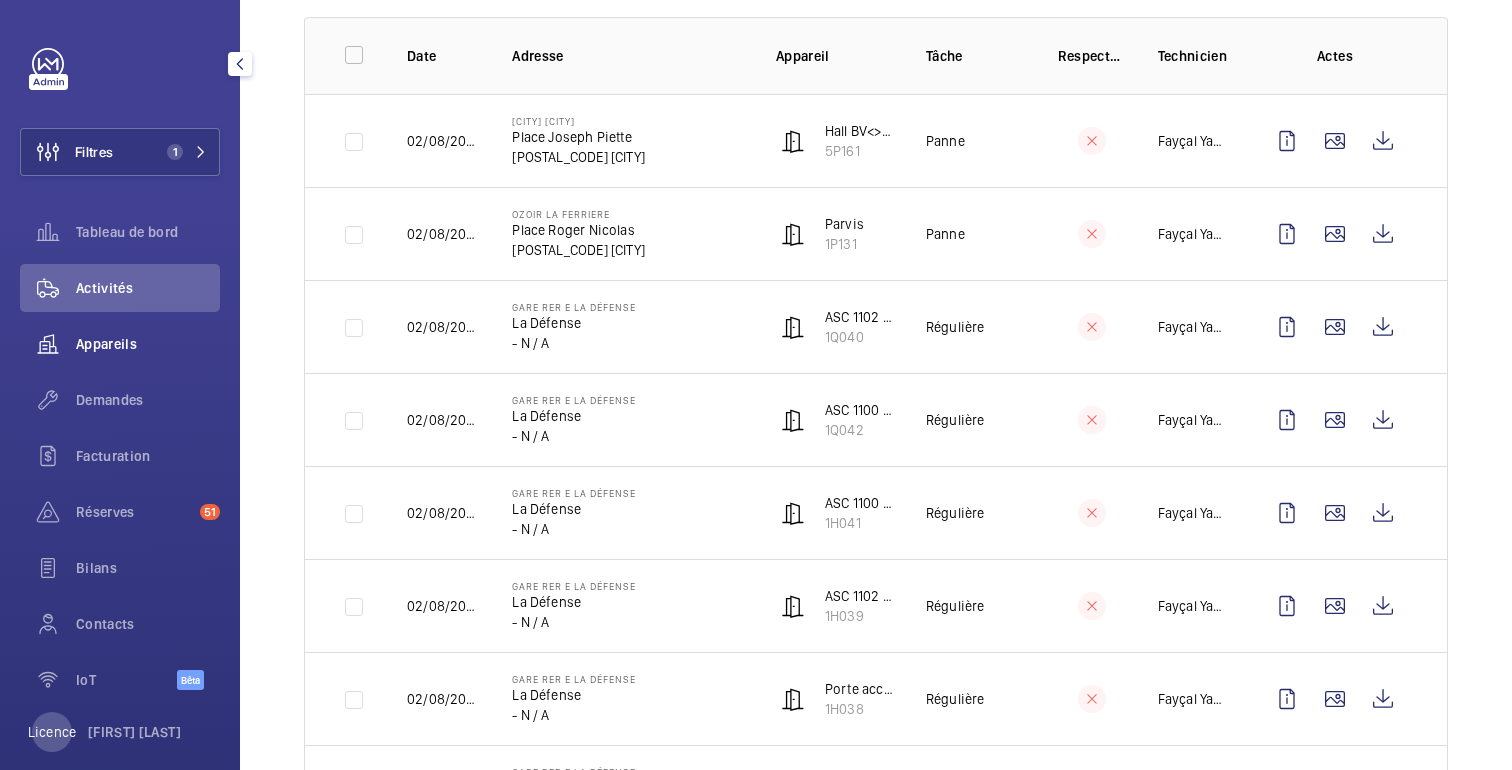 click on "Appareils" 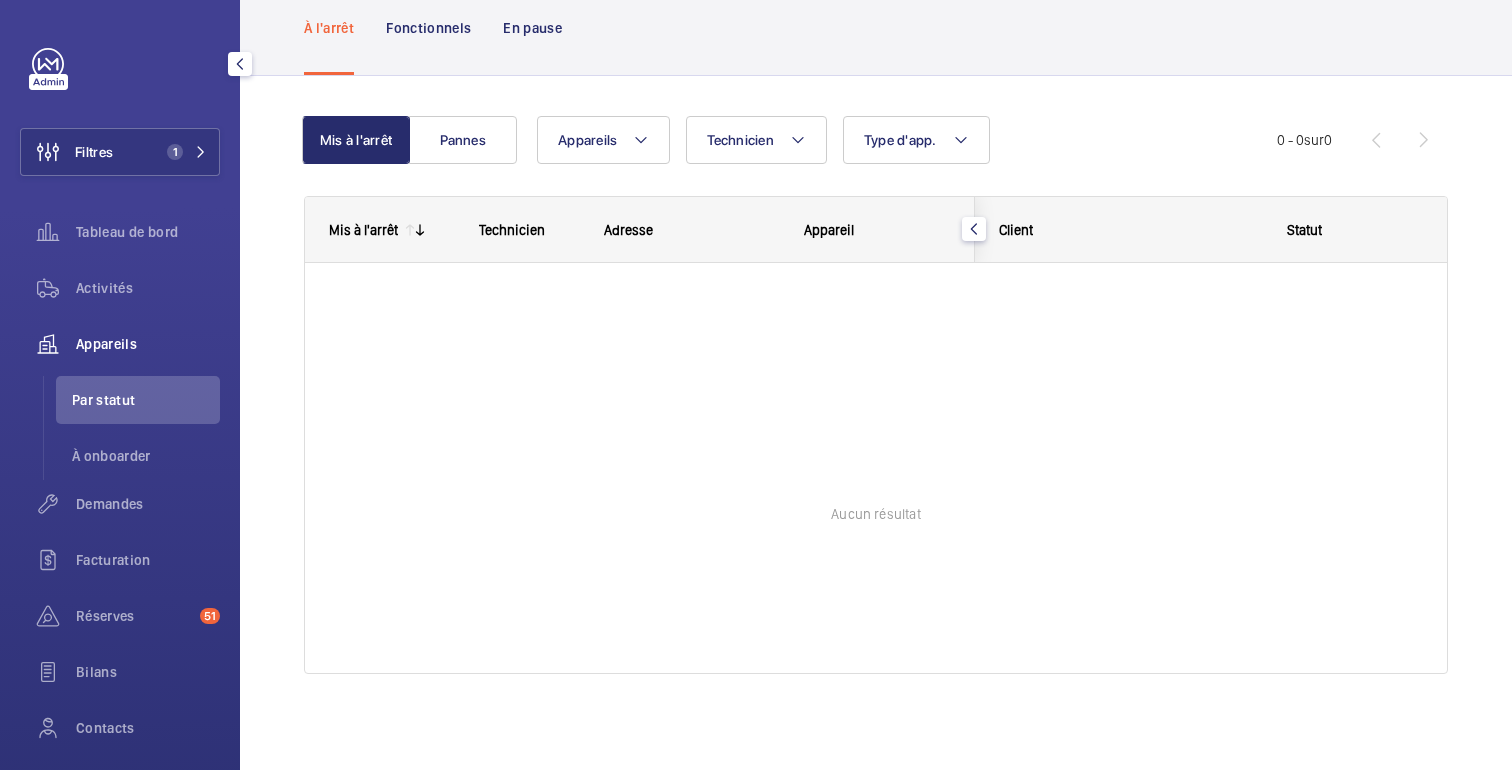 scroll, scrollTop: 105, scrollLeft: 0, axis: vertical 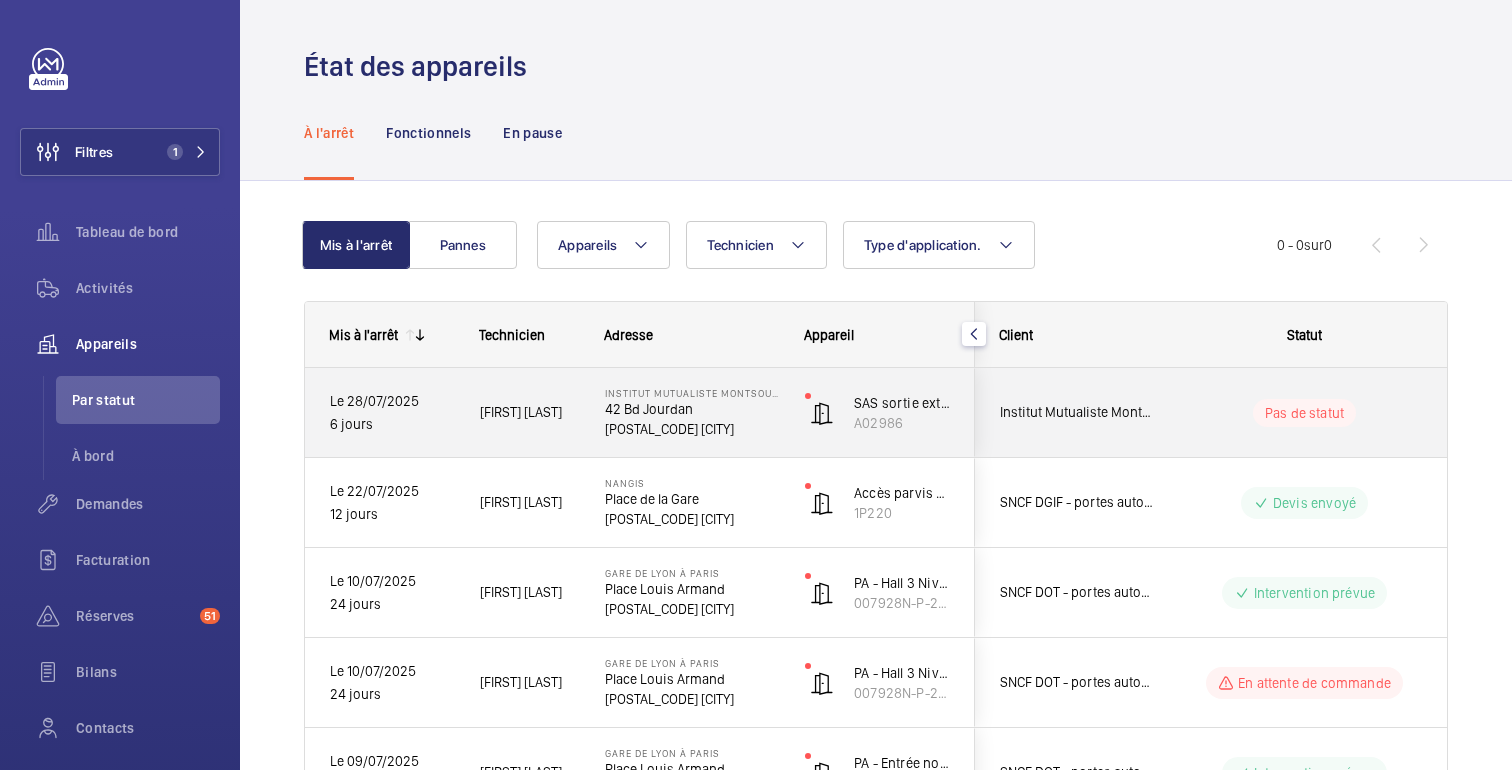 click on "Pas de statut" 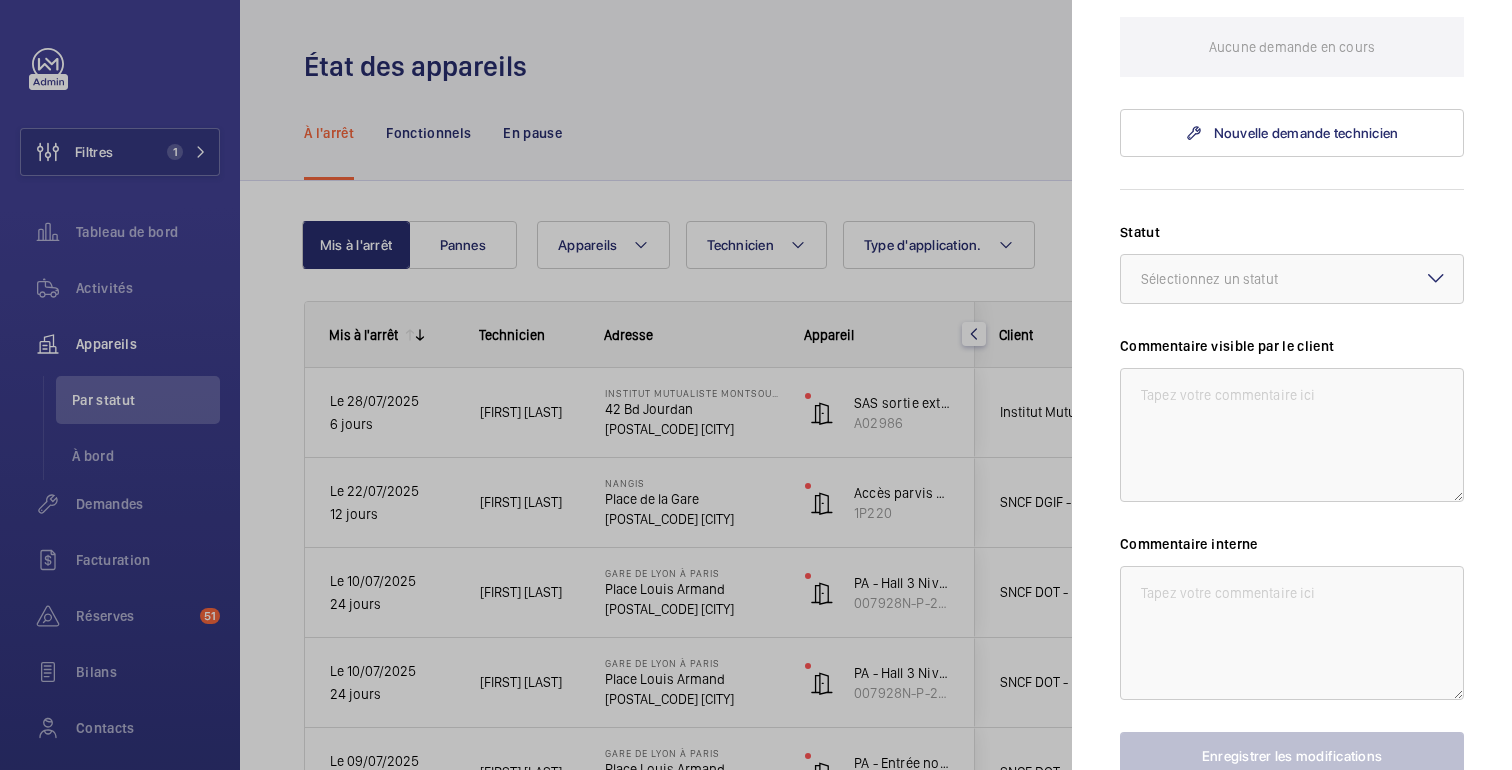 scroll, scrollTop: 640, scrollLeft: 0, axis: vertical 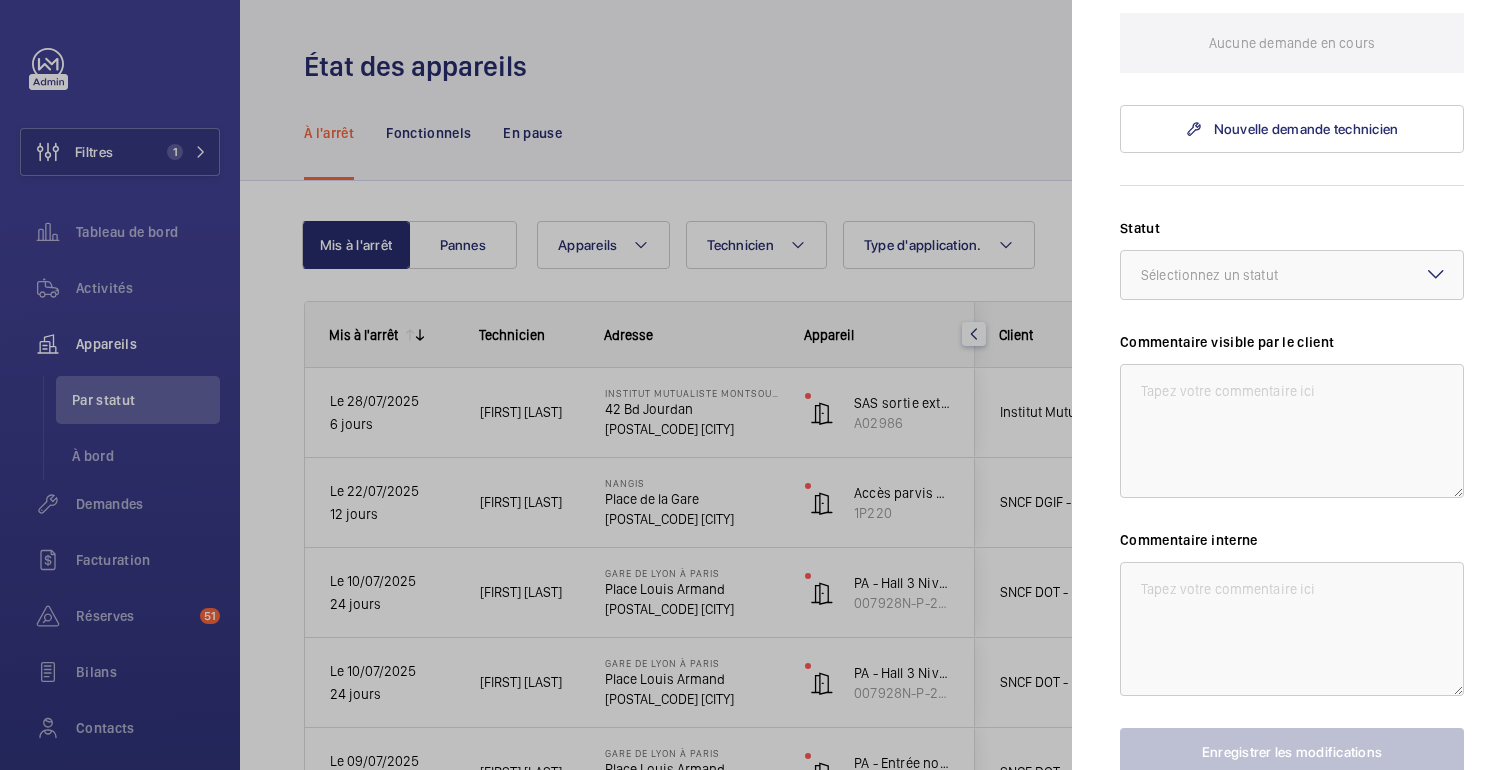 click 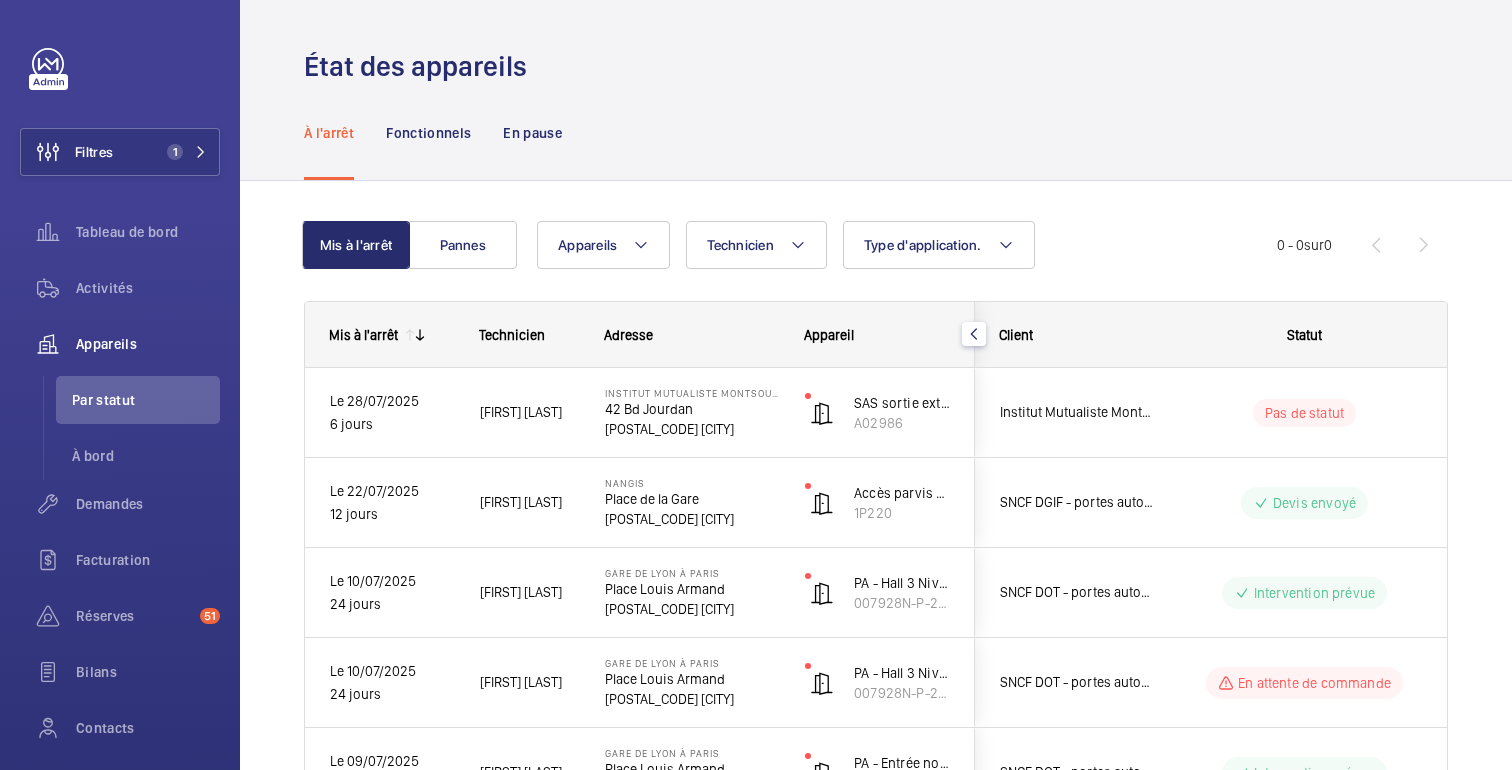 scroll, scrollTop: 0, scrollLeft: 0, axis: both 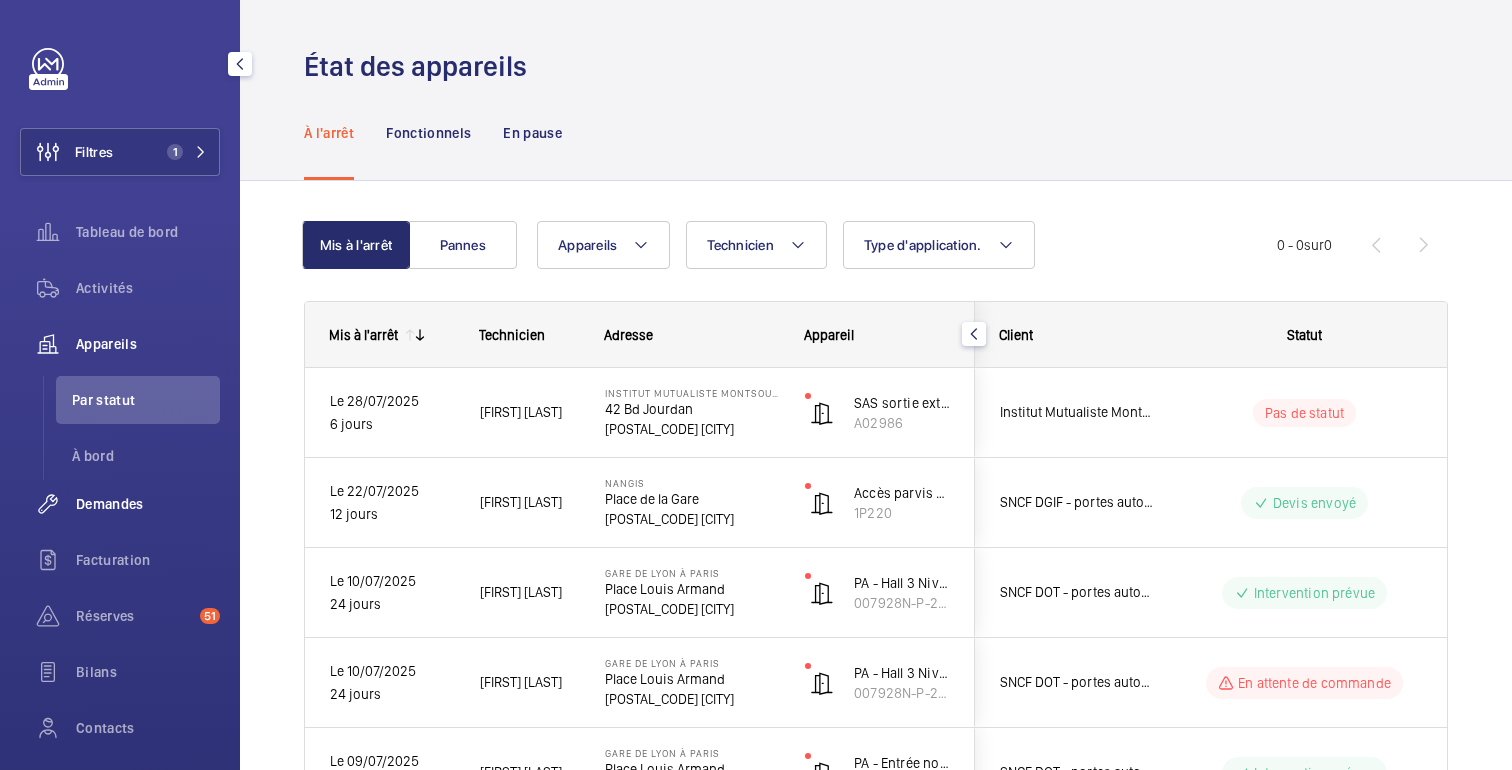 click on "Demandes" 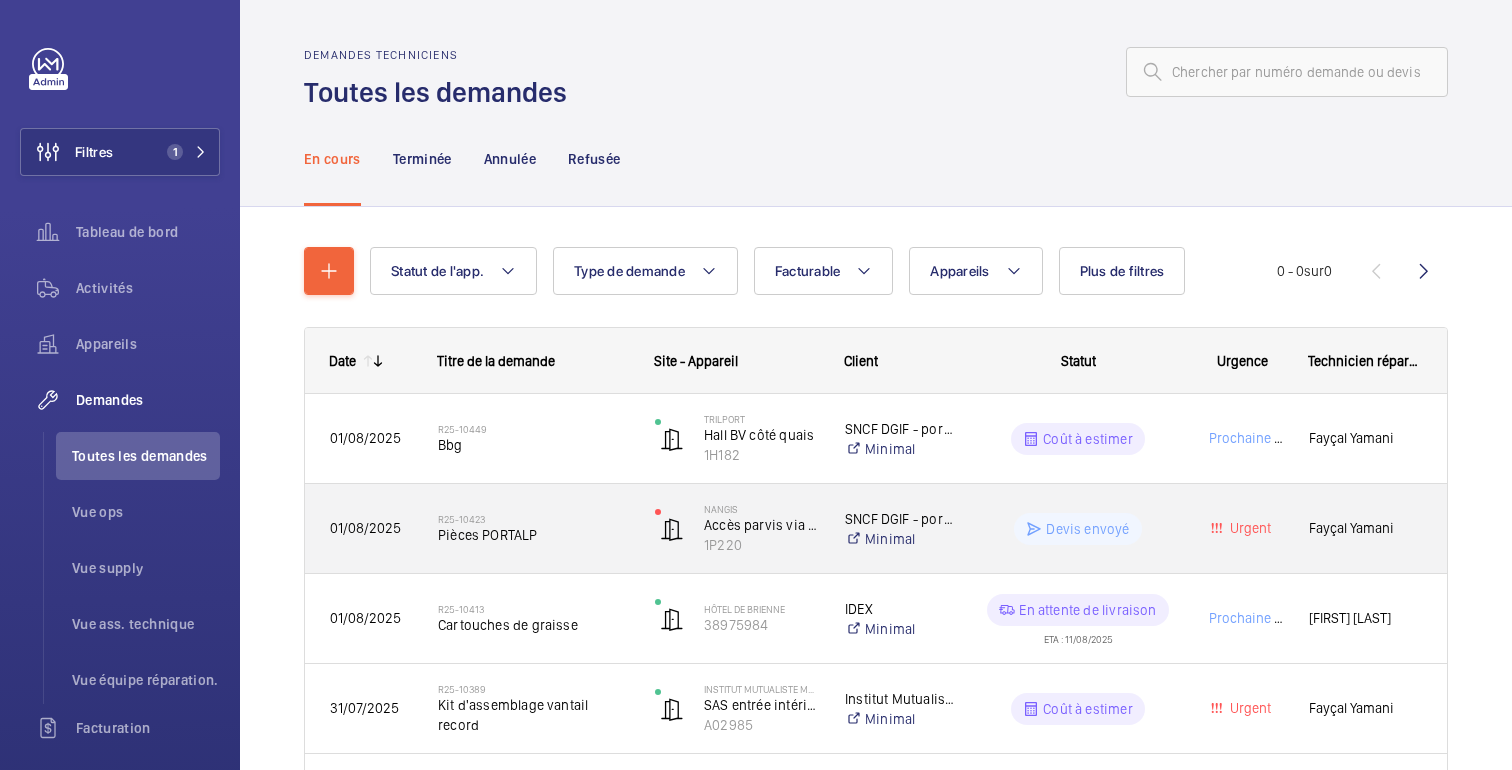 click on "Devis envoyé" 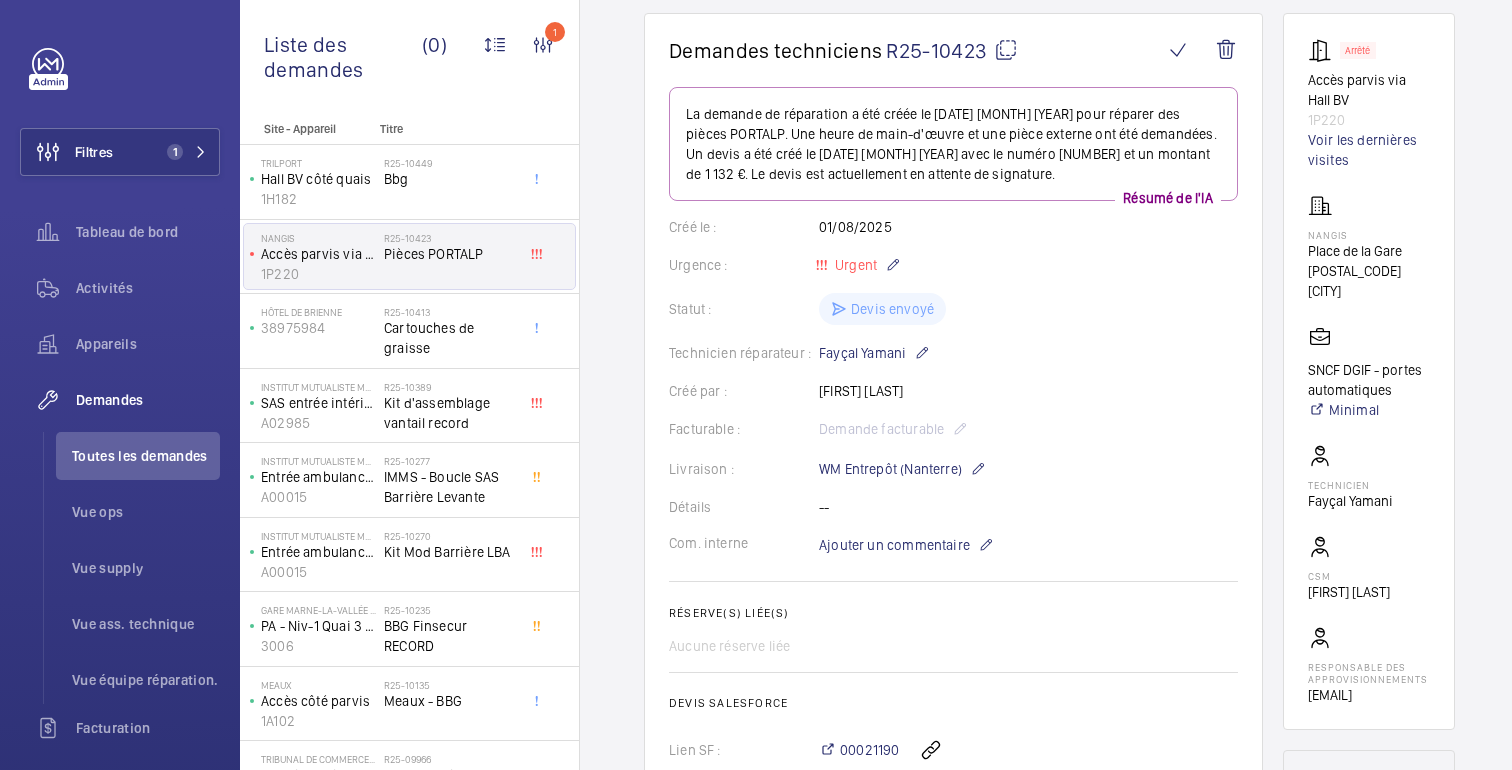 scroll, scrollTop: 0, scrollLeft: 0, axis: both 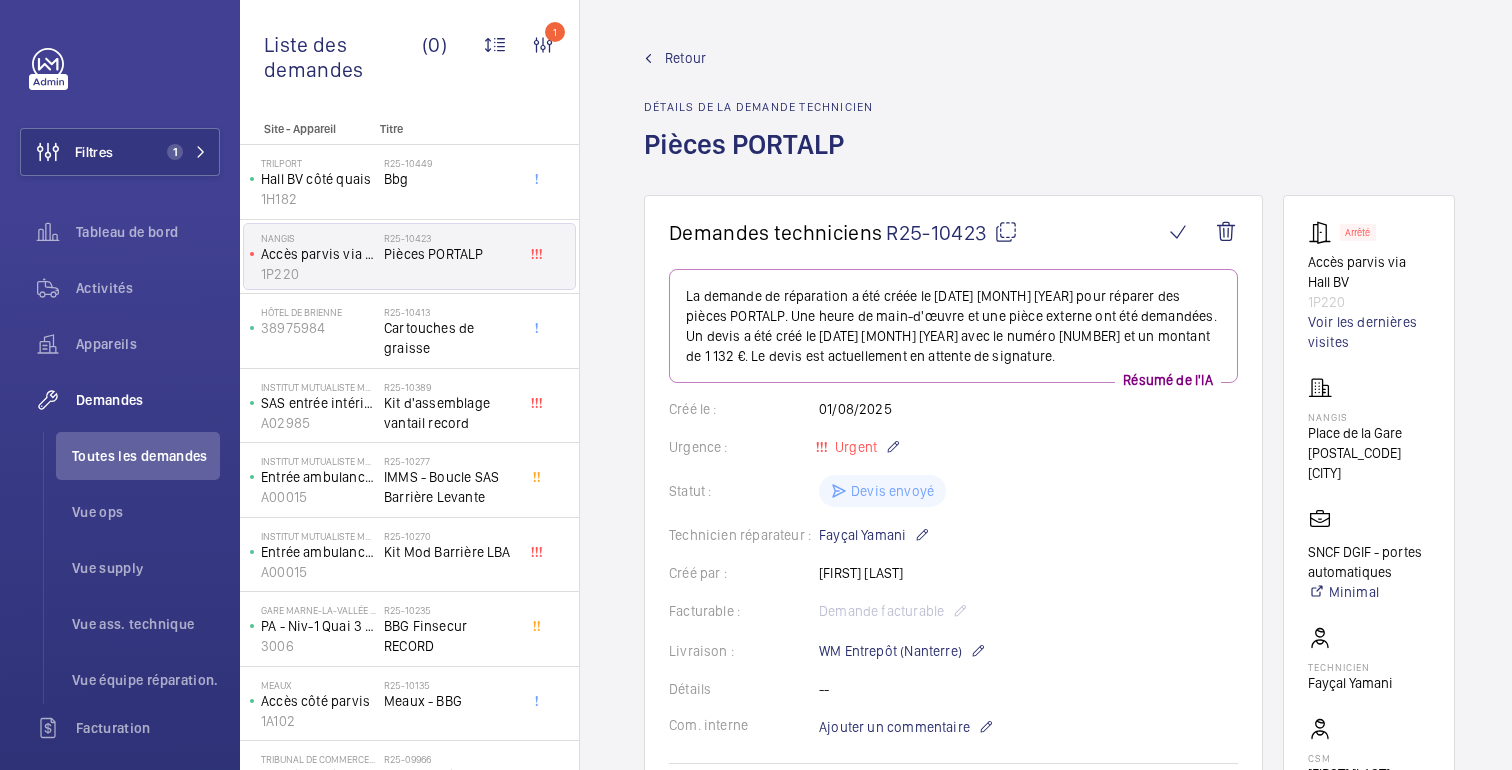 click on "Retour" 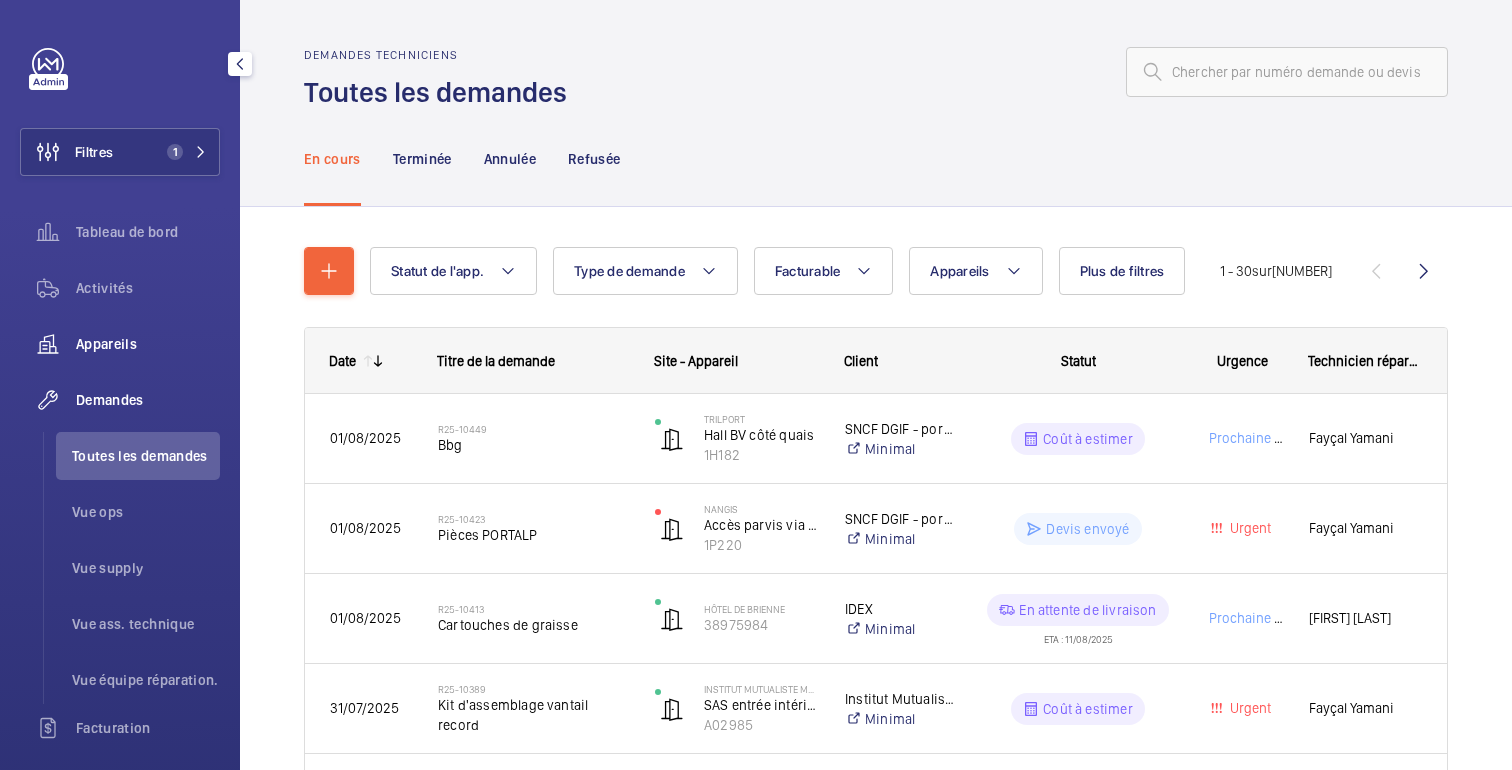 click on "Appareils" 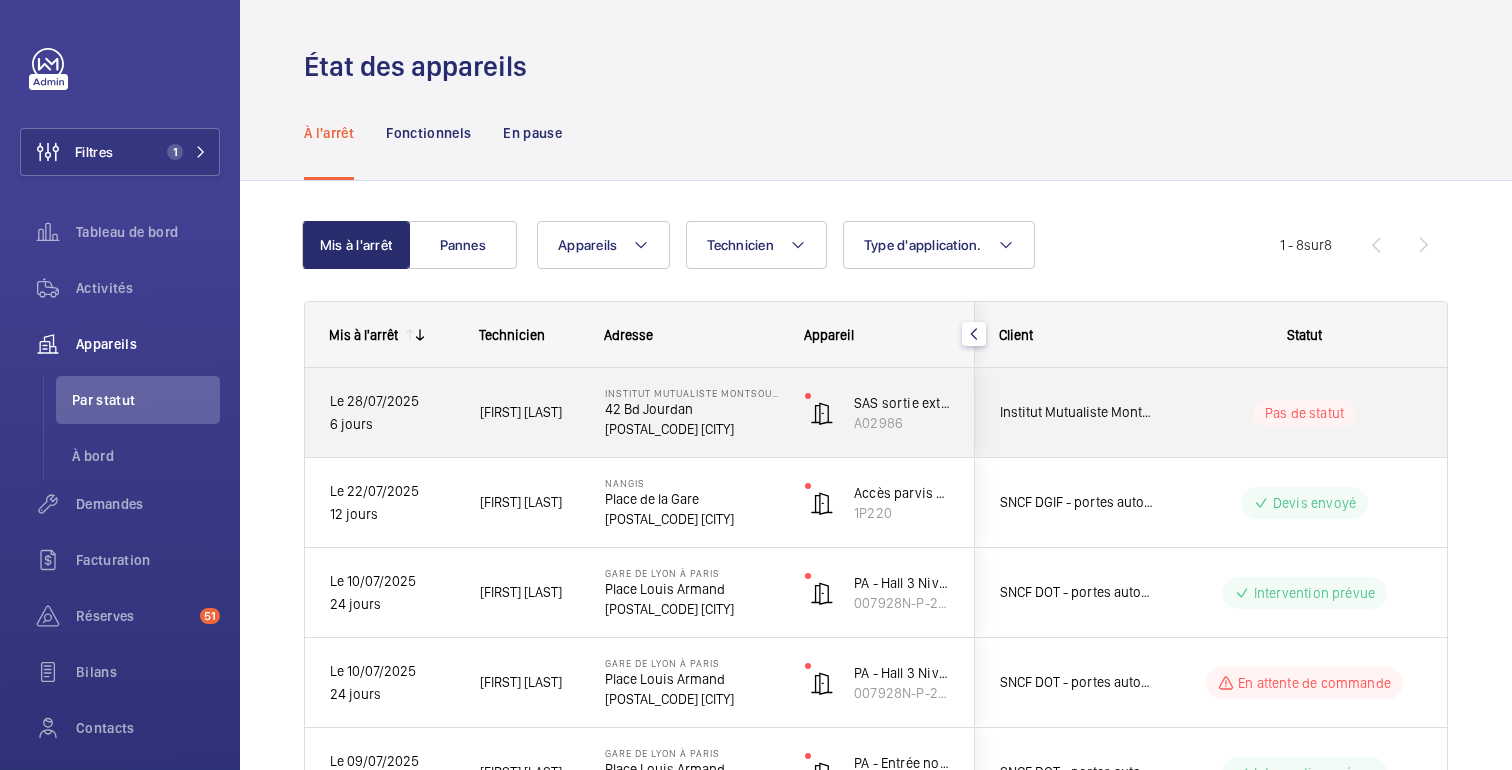 click on "Pas de statut" 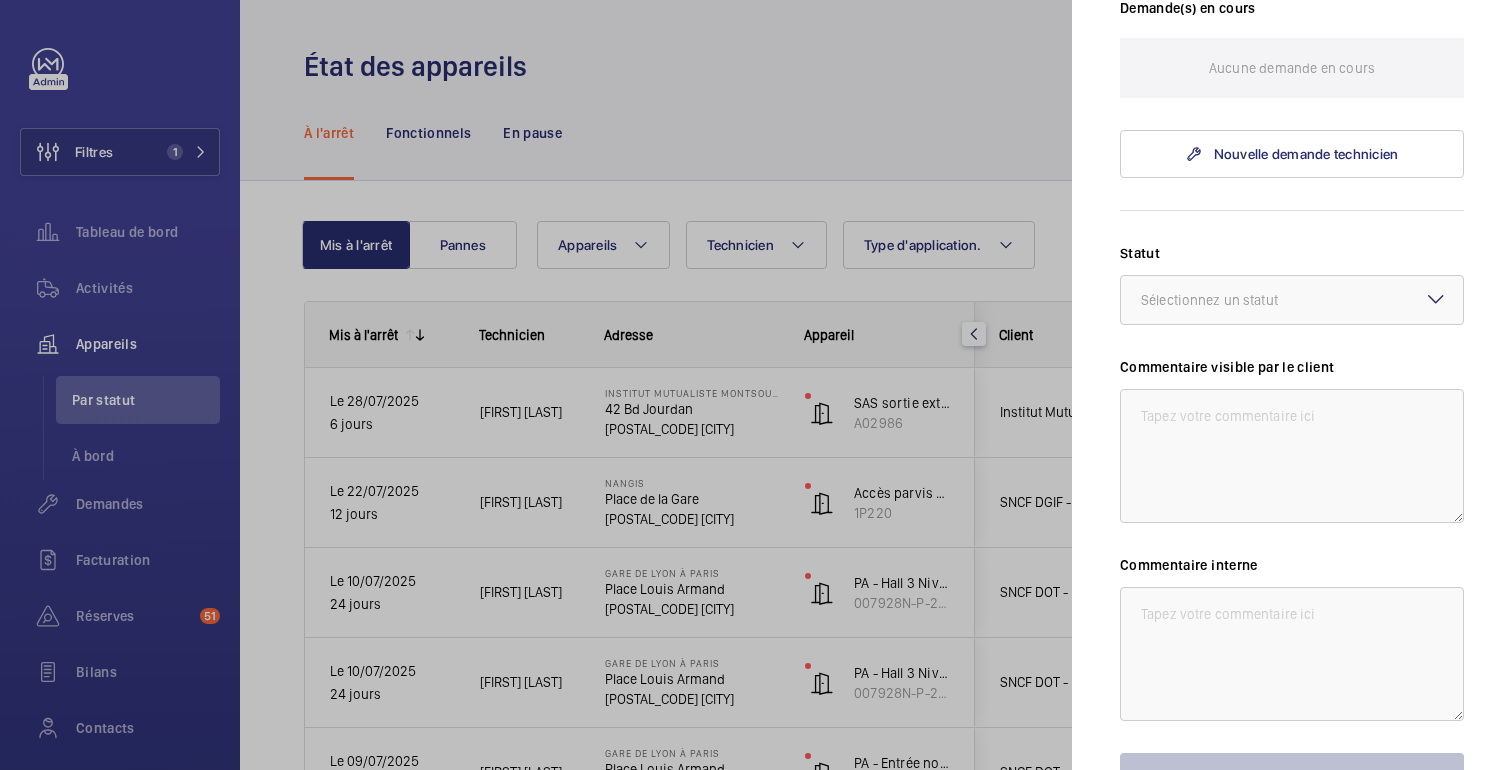 scroll, scrollTop: 614, scrollLeft: 0, axis: vertical 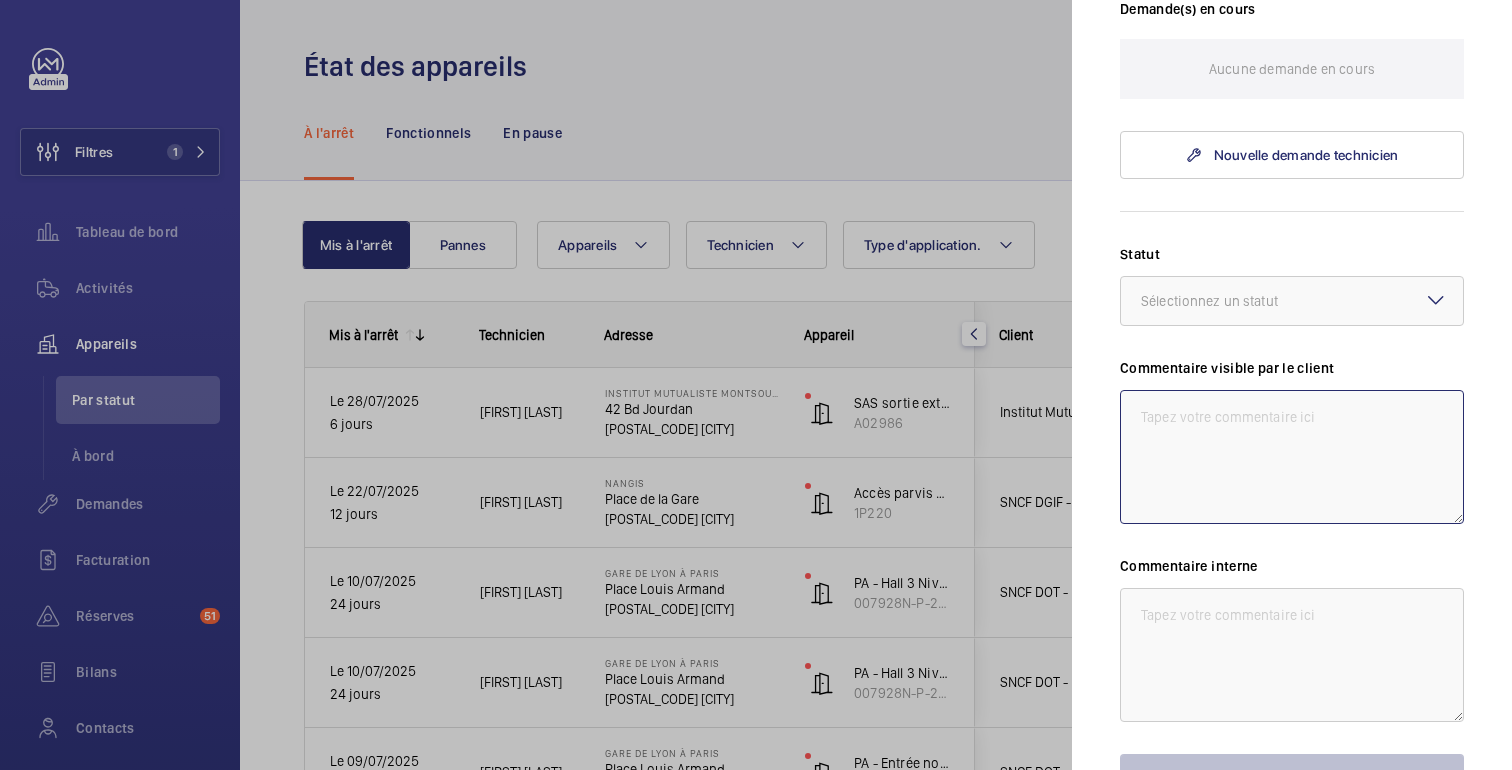 click 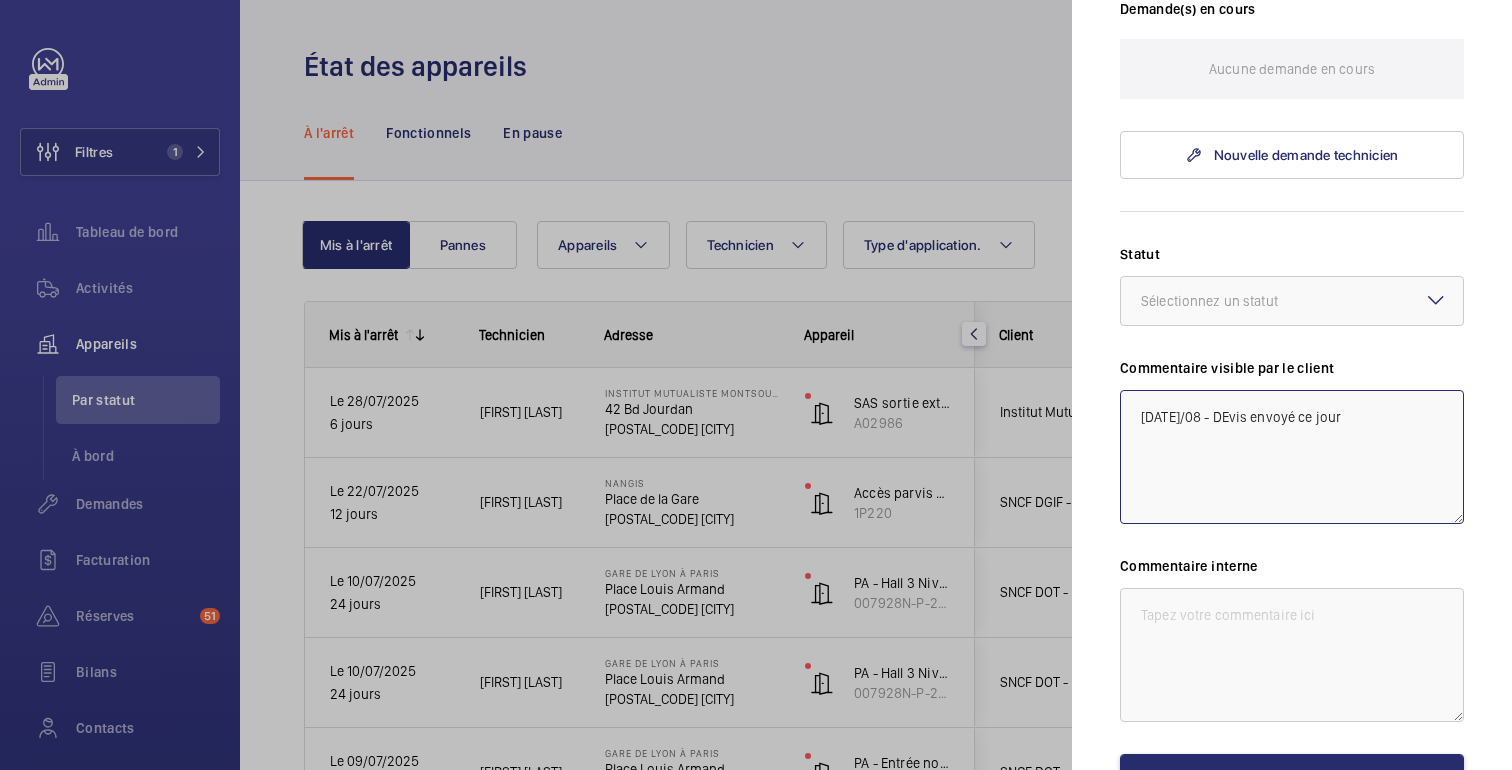 click on "[DATE]/08 - DEvis envoyé ce jour" 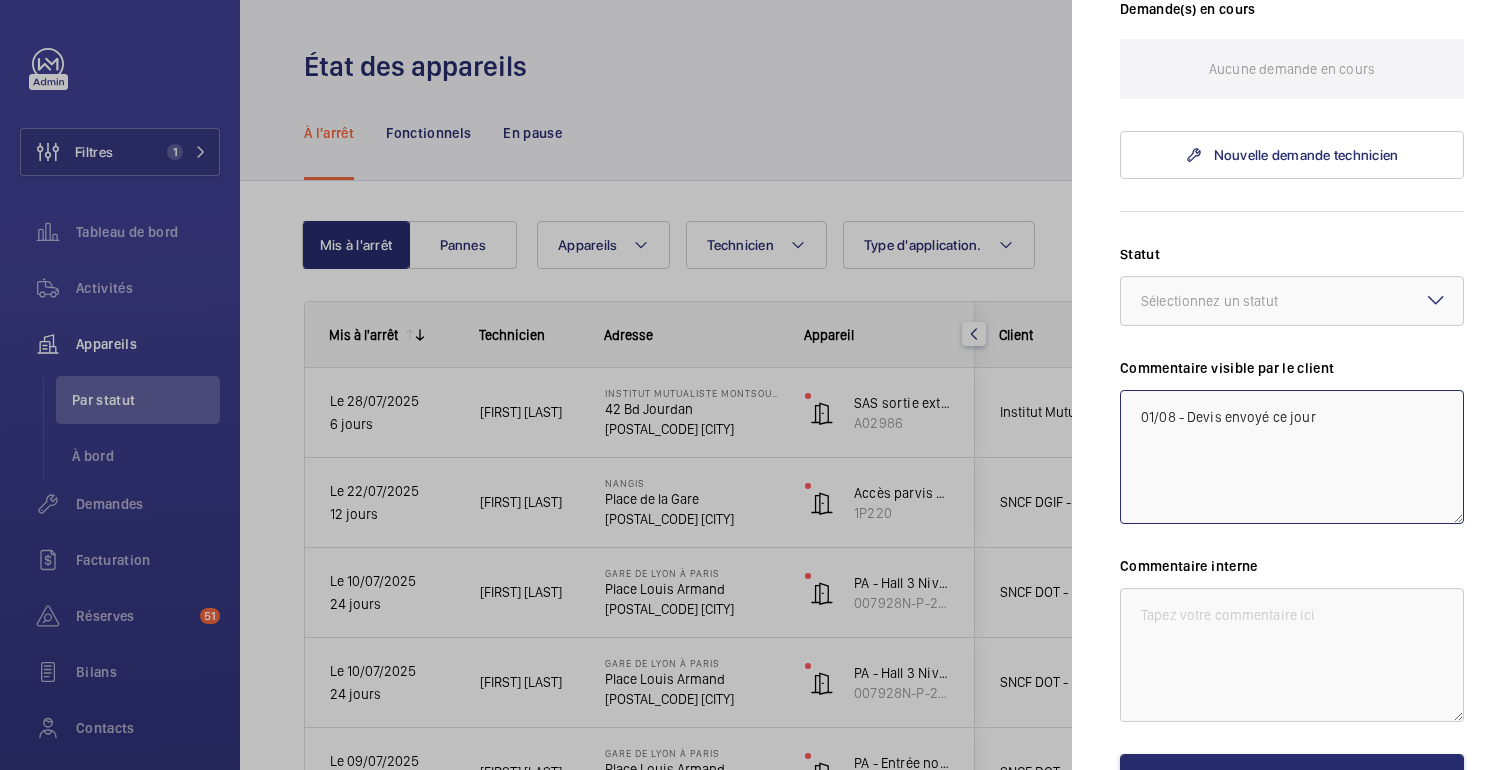 drag, startPoint x: 1339, startPoint y: 413, endPoint x: 1107, endPoint y: 417, distance: 232.03448 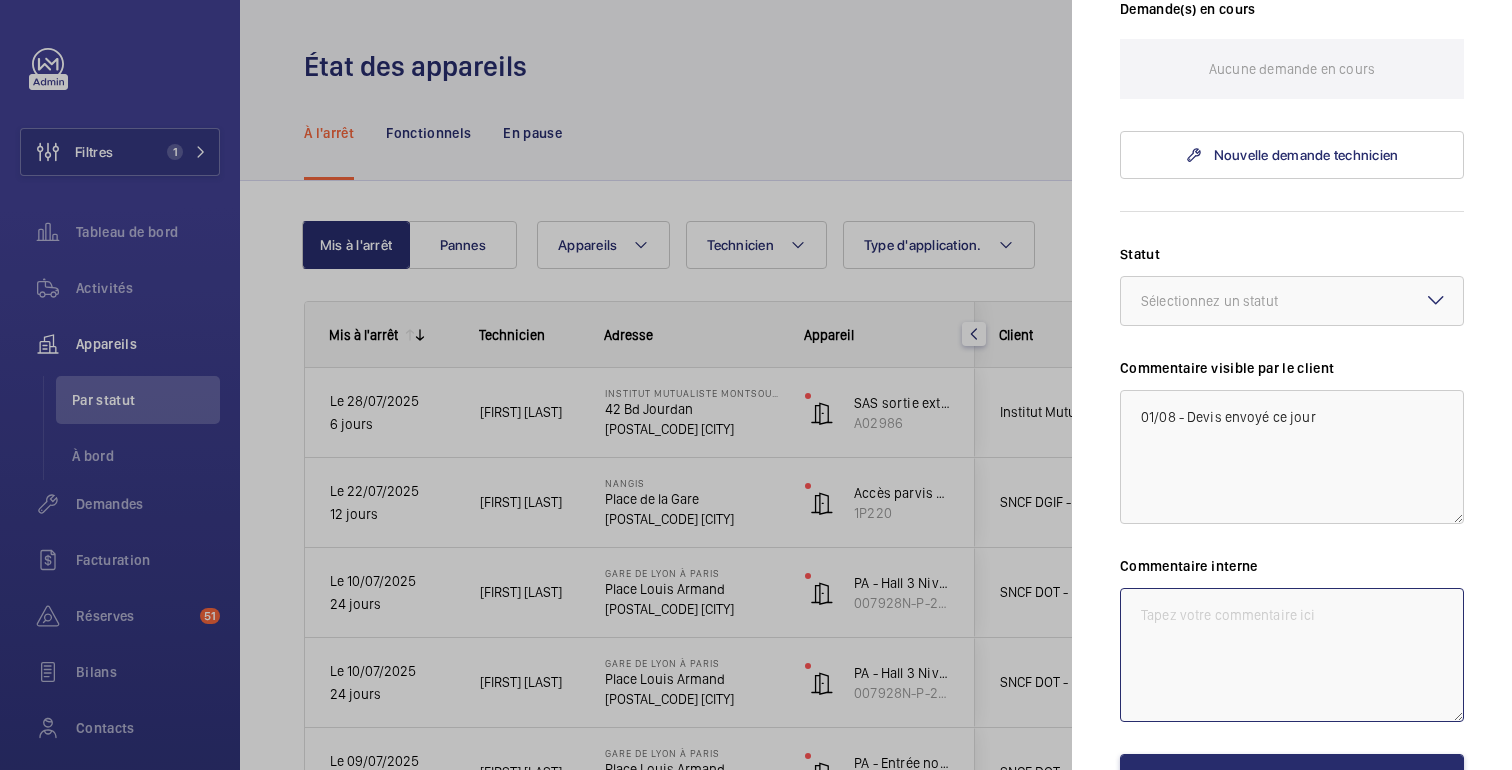 click 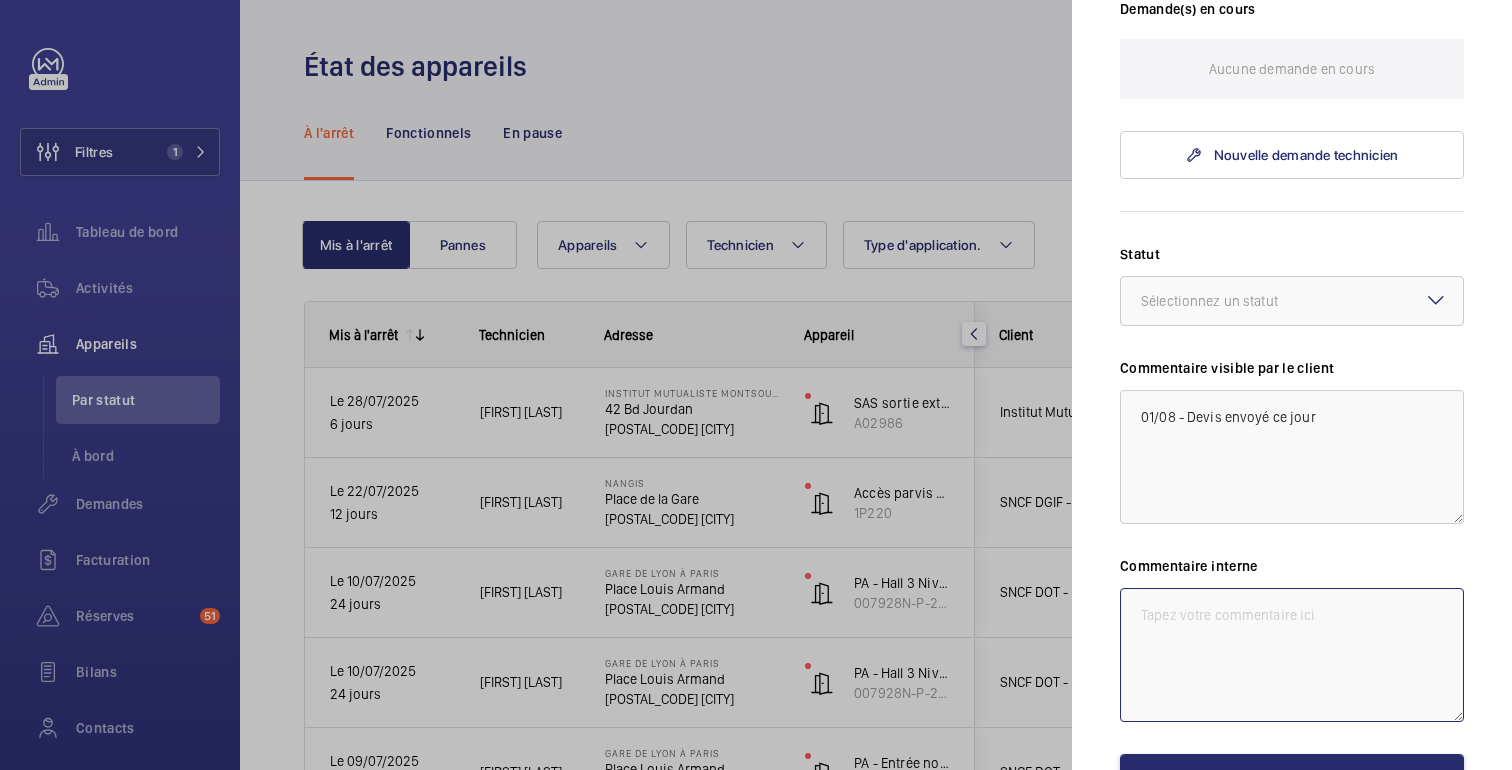 paste on "01/08 - Devis envoyé ce jour" 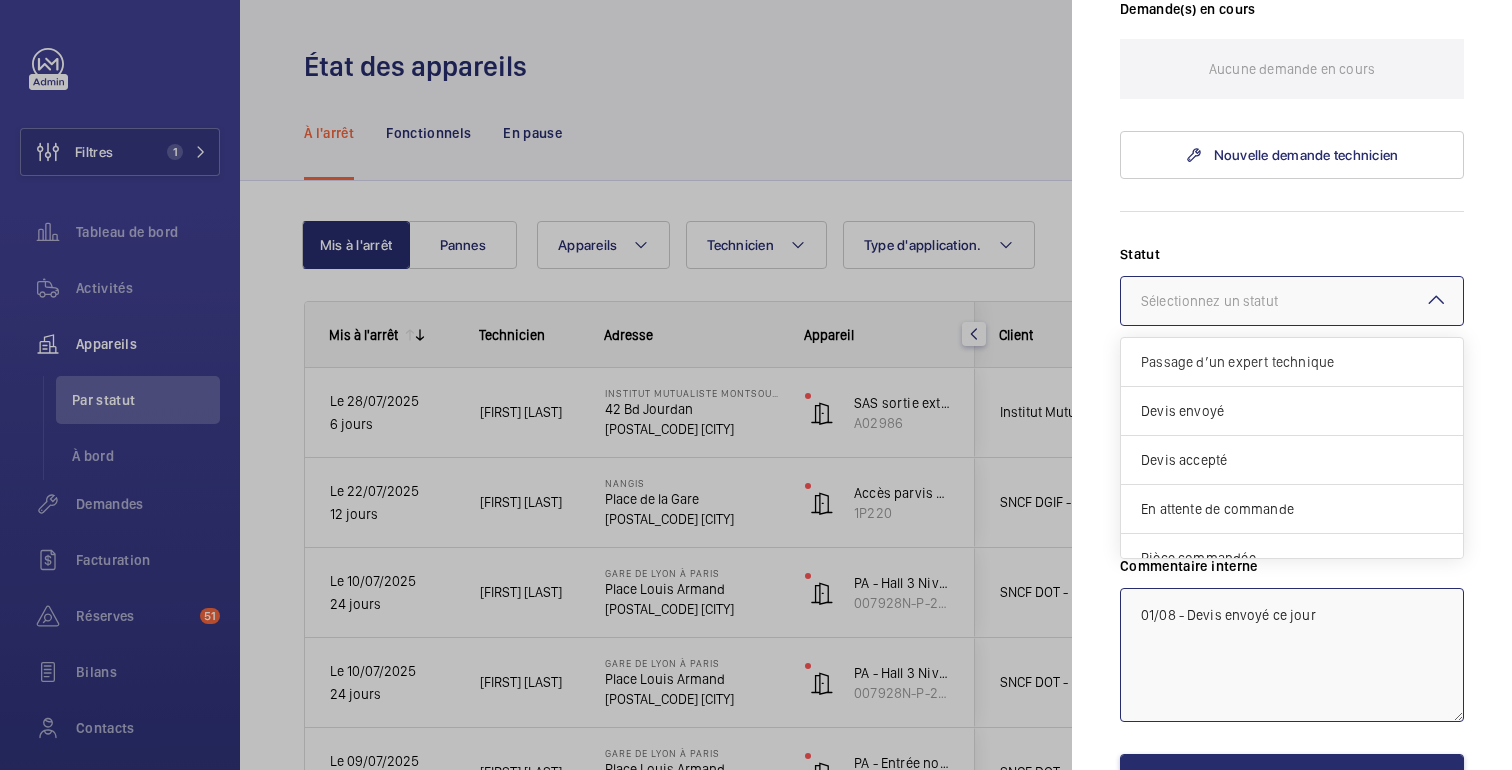 click on "Sélectionnez un statut" 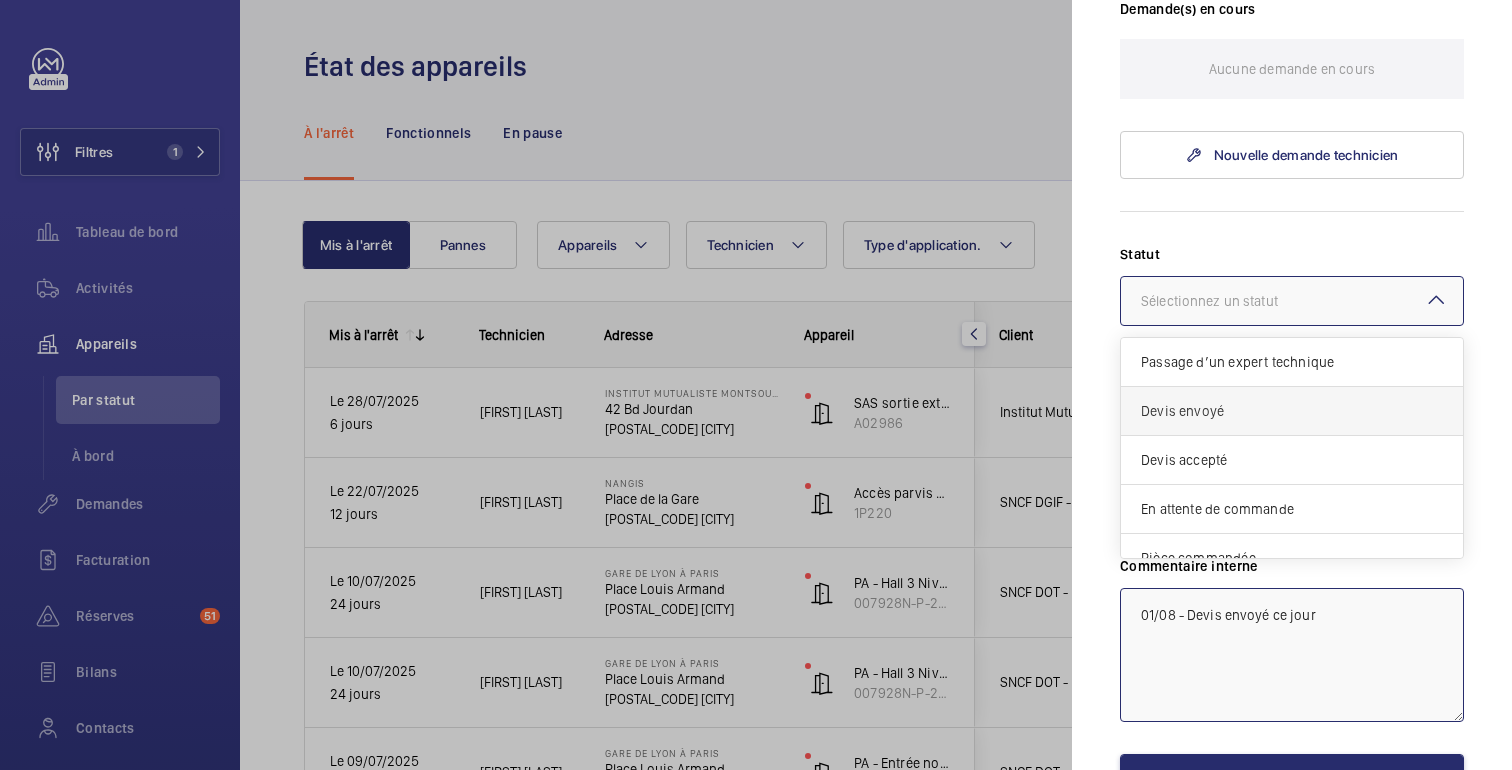 click on "Devis envoyé" at bounding box center [1292, 411] 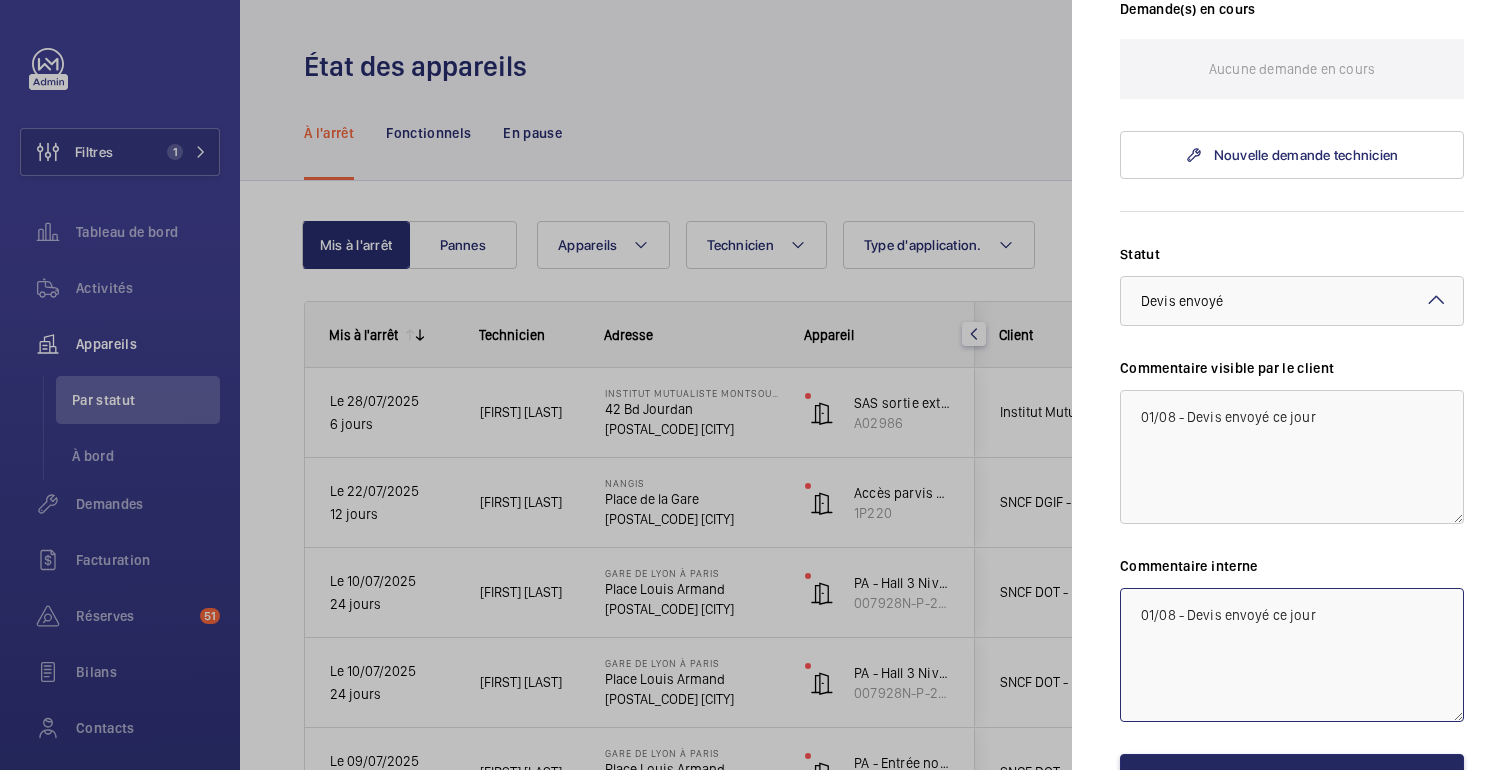 scroll, scrollTop: 759, scrollLeft: 0, axis: vertical 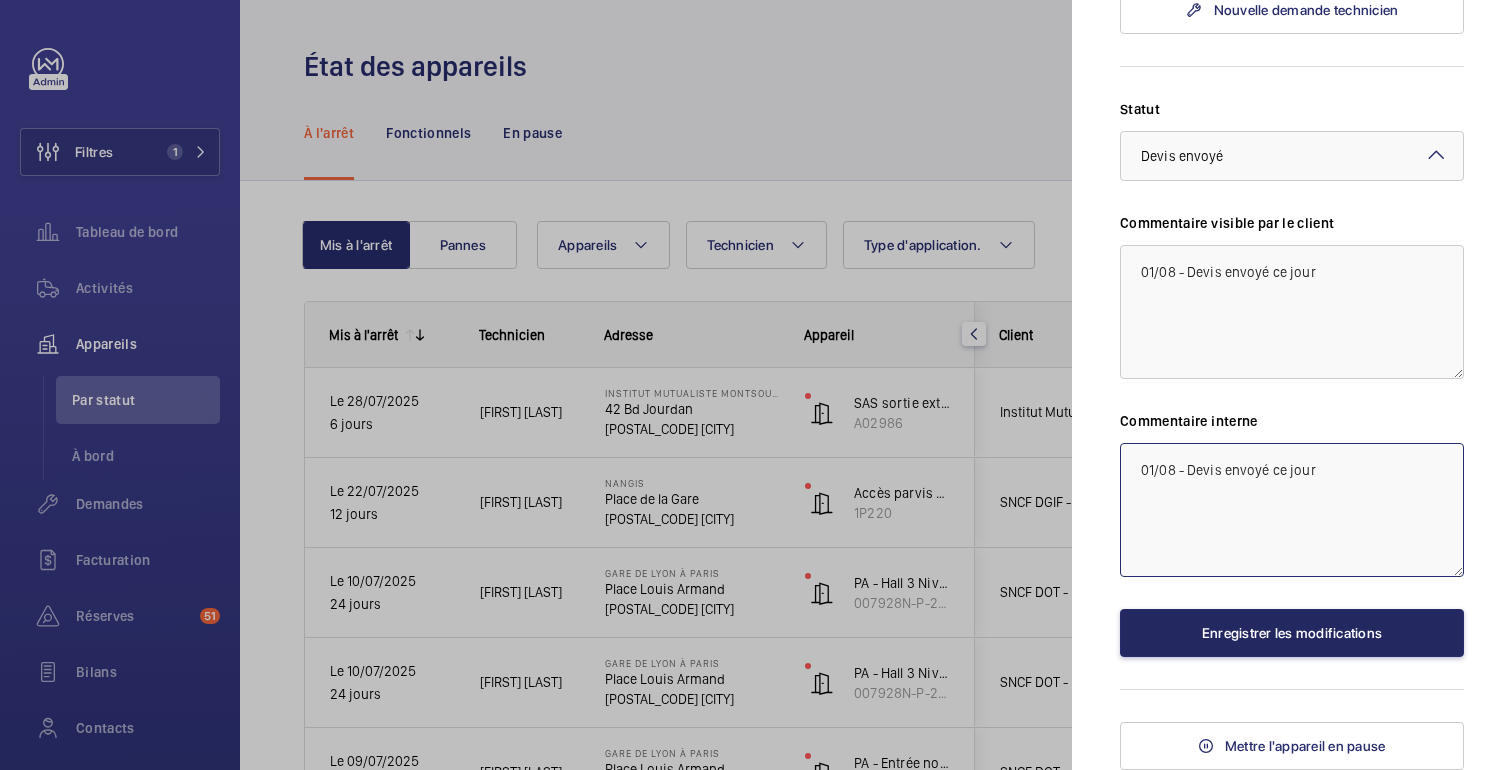 type on "01/08 - Devis envoyé ce jour" 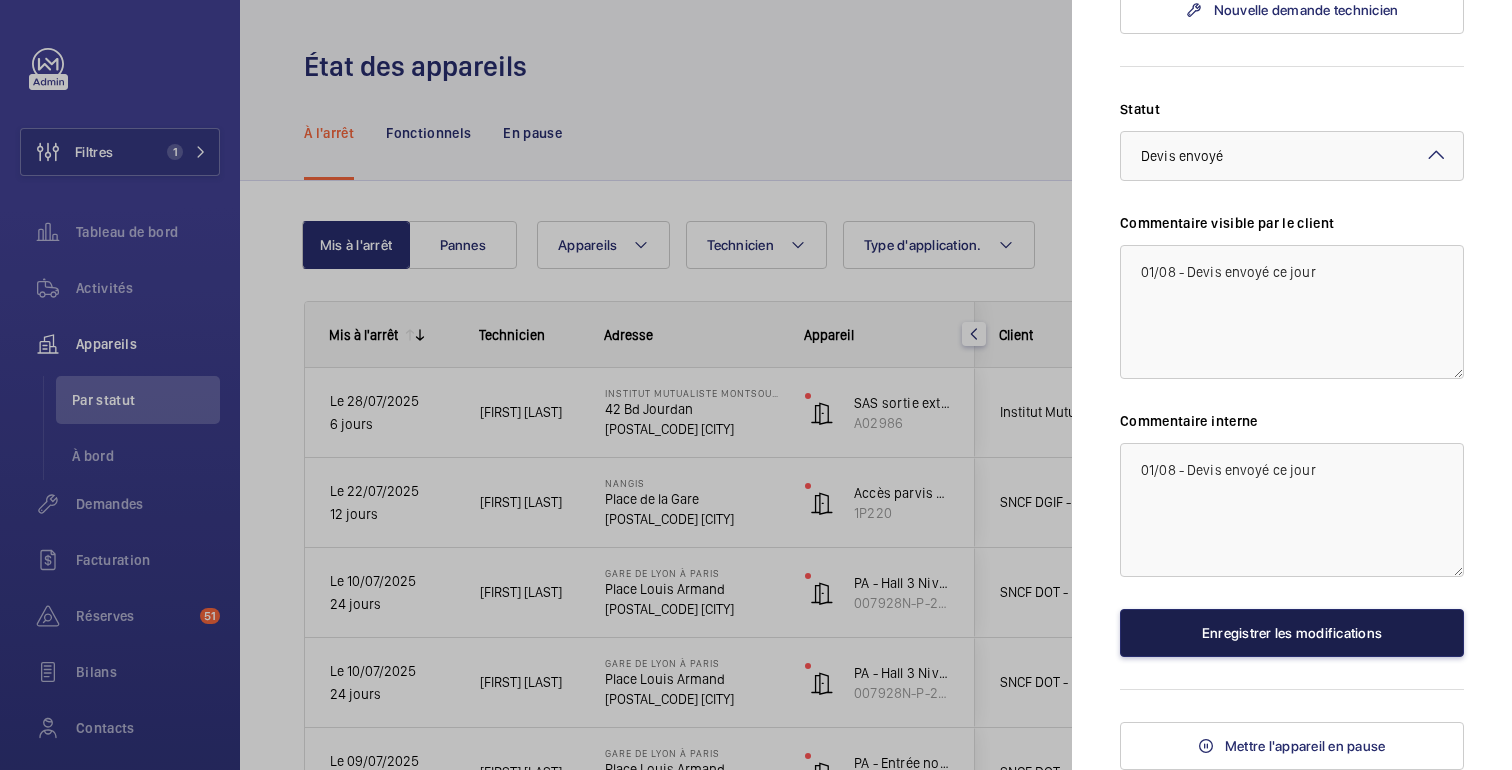 click on "Enregistrer les modifications" 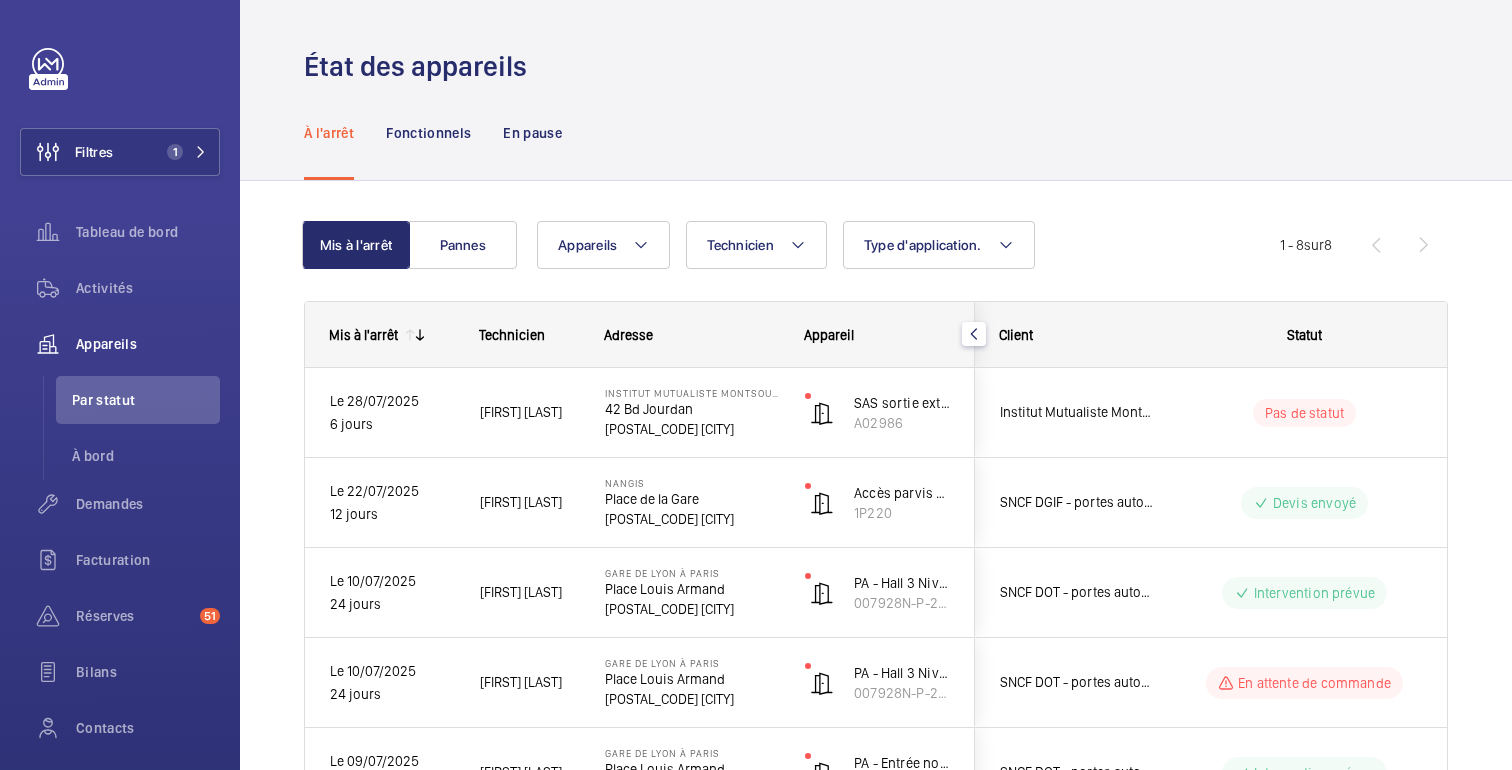 scroll, scrollTop: 0, scrollLeft: 0, axis: both 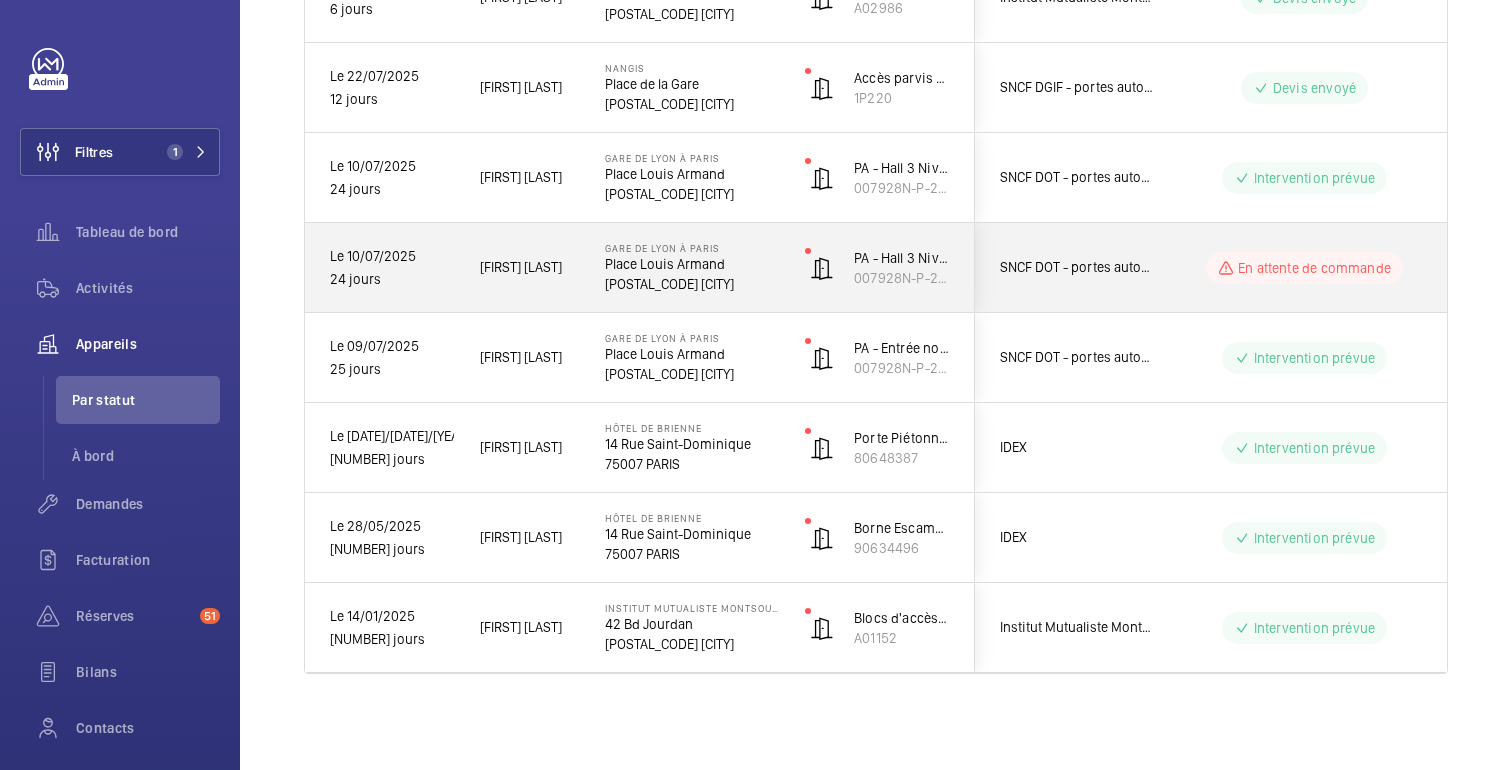 click on "En attente de commande" 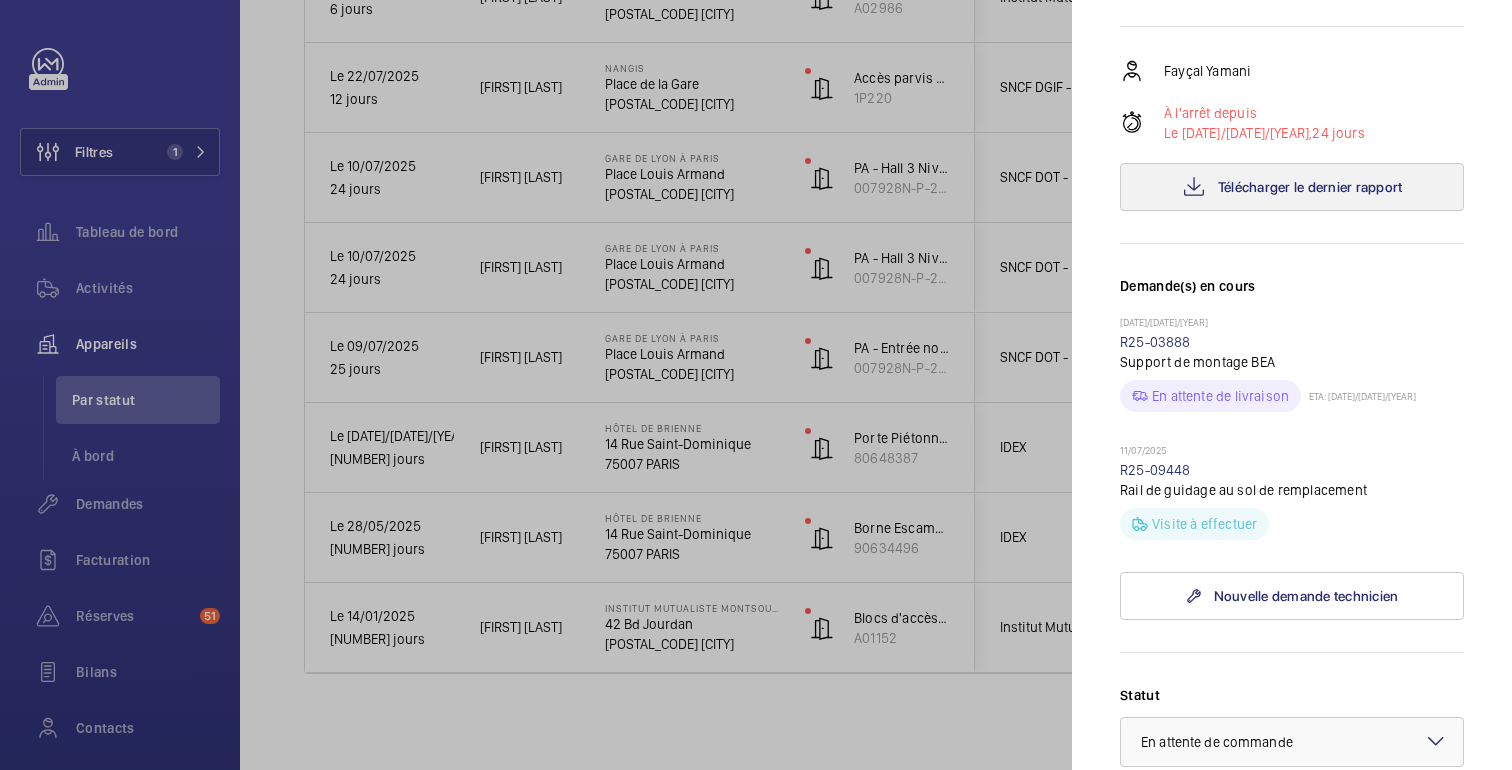scroll, scrollTop: 0, scrollLeft: 0, axis: both 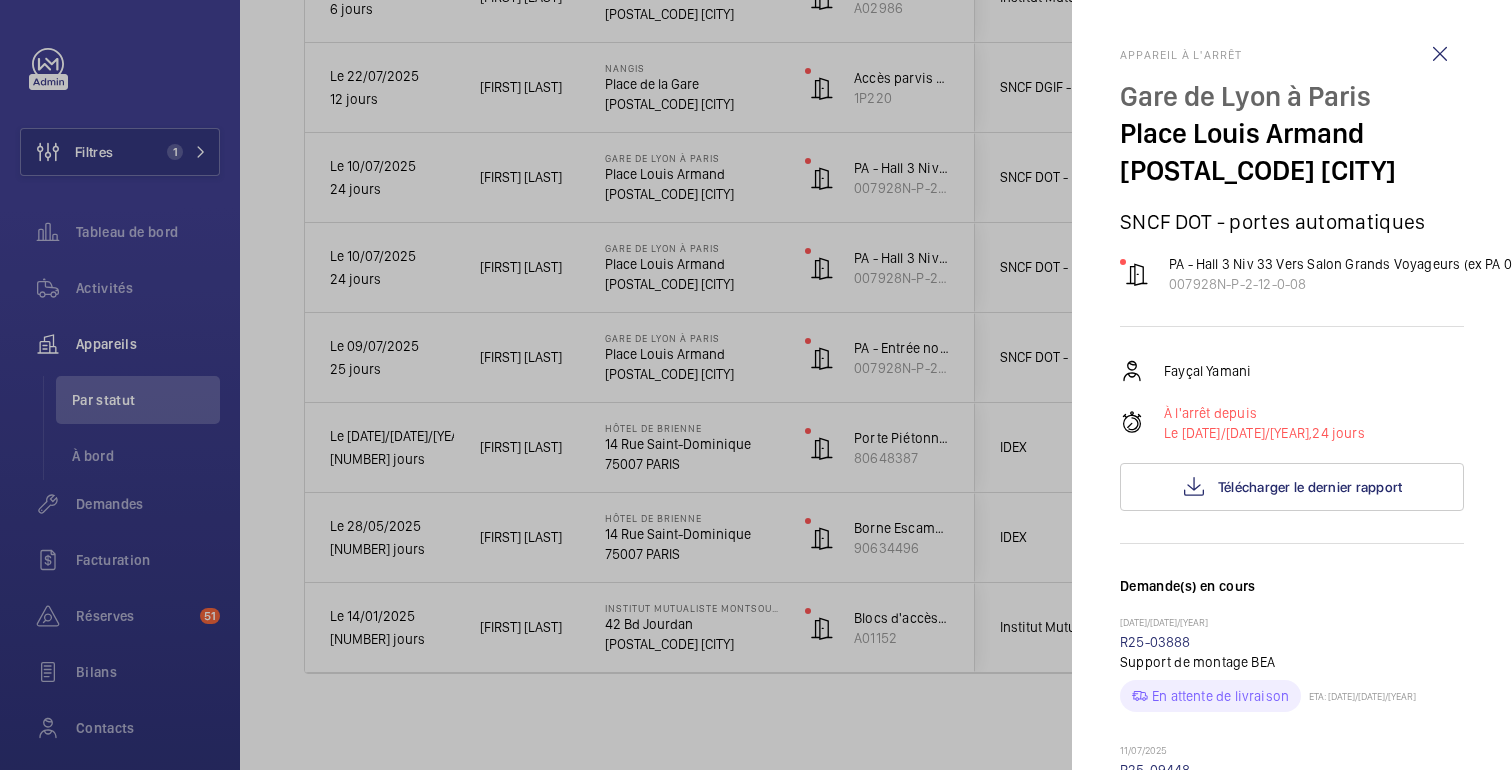 click 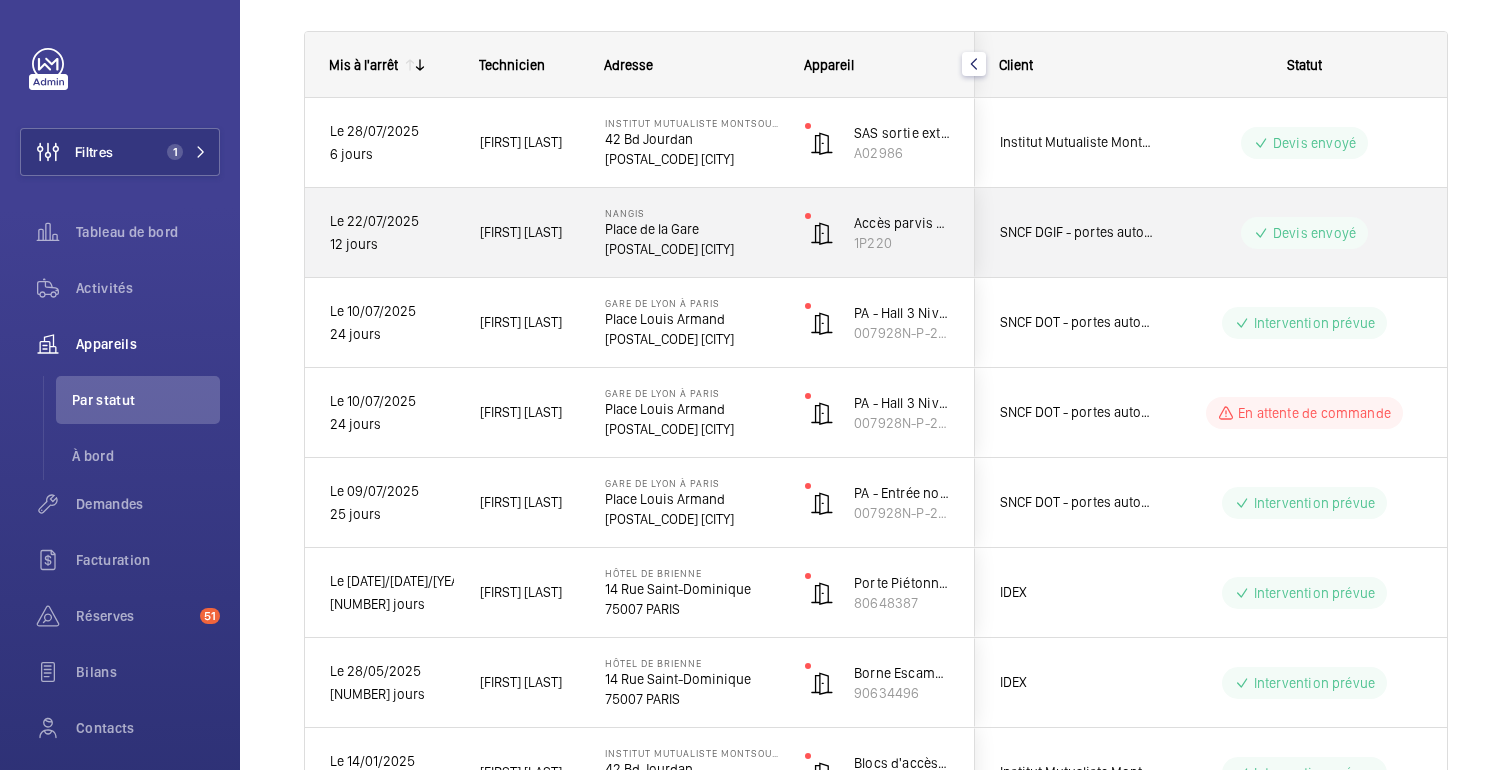 scroll, scrollTop: 267, scrollLeft: 0, axis: vertical 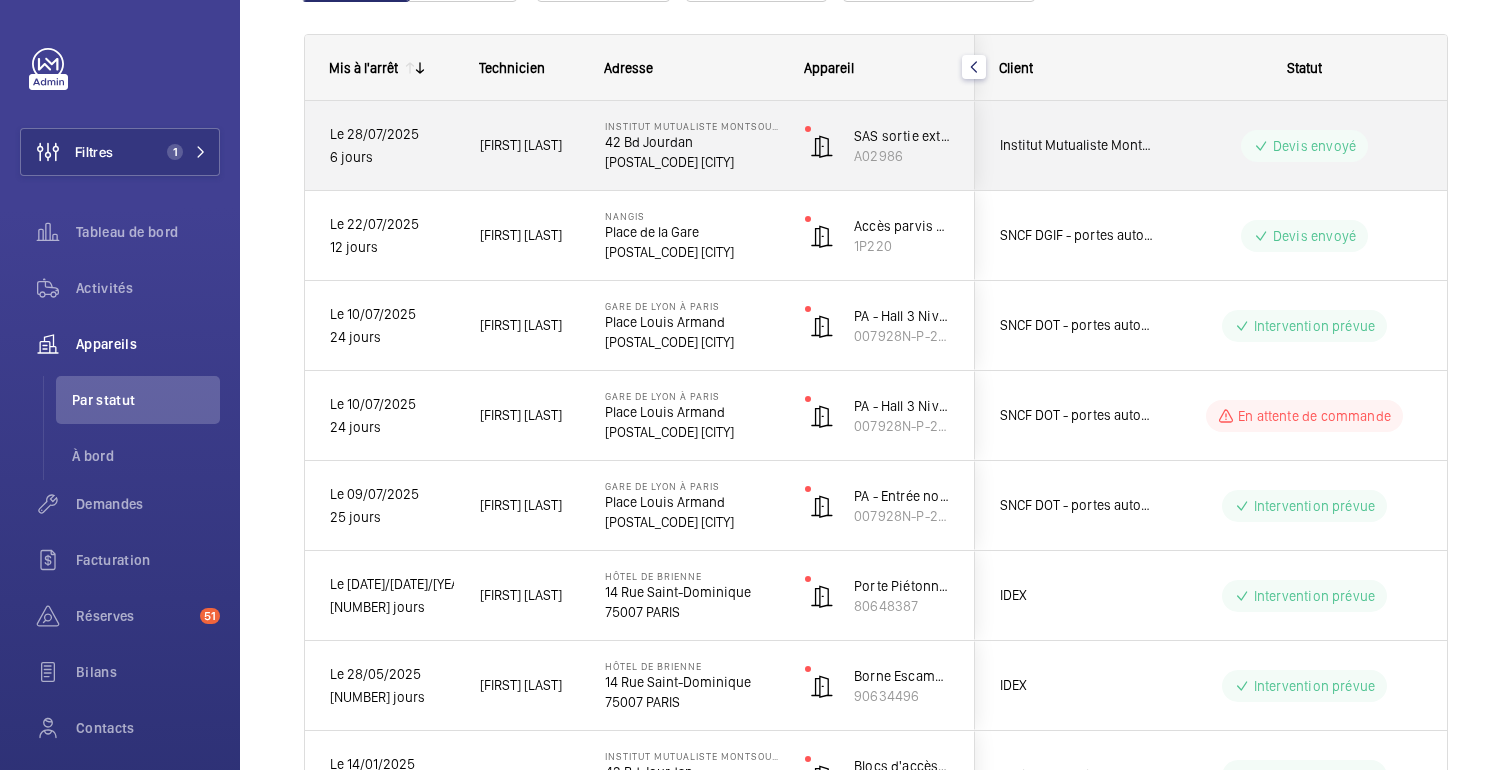 click on "Devis envoyé" 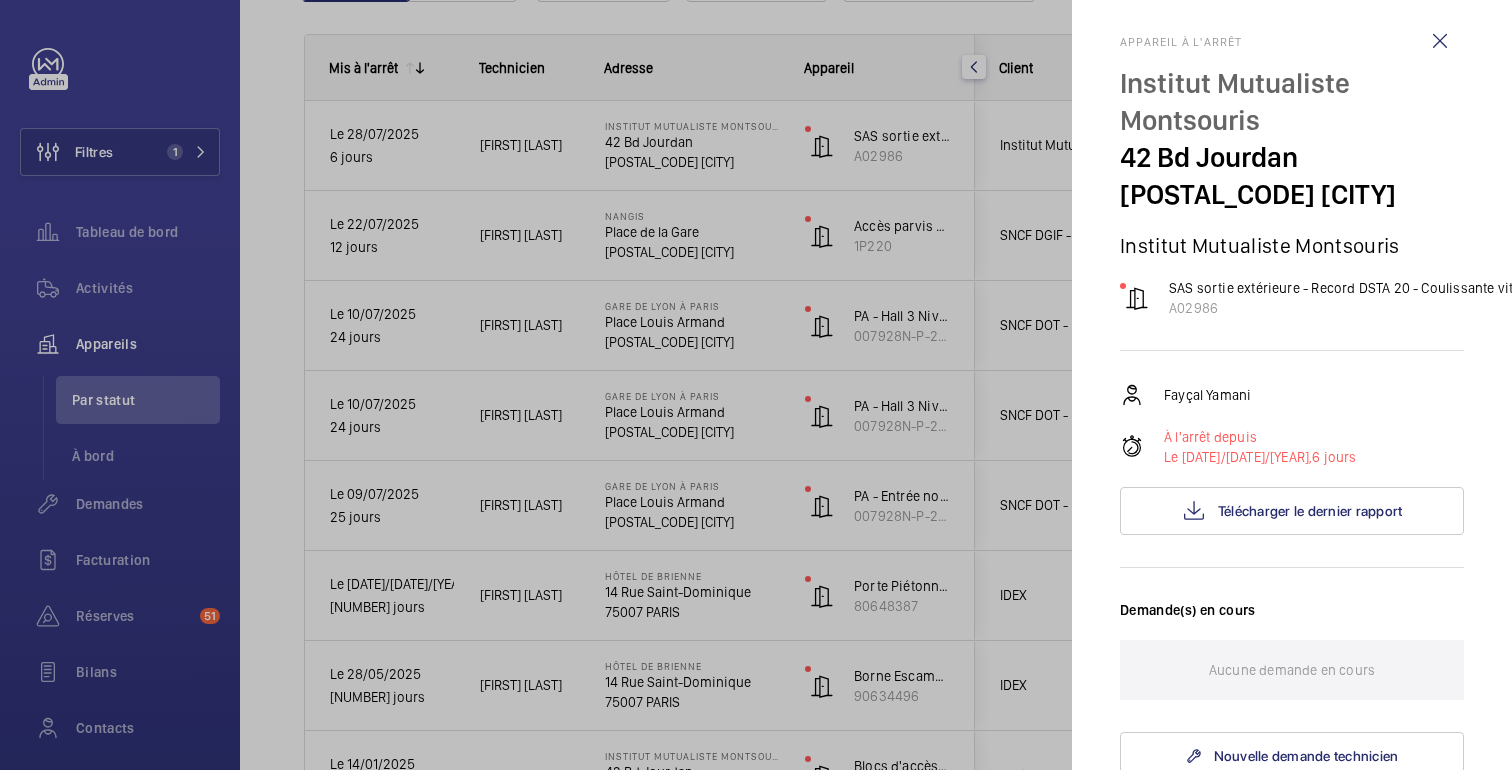 scroll, scrollTop: 0, scrollLeft: 0, axis: both 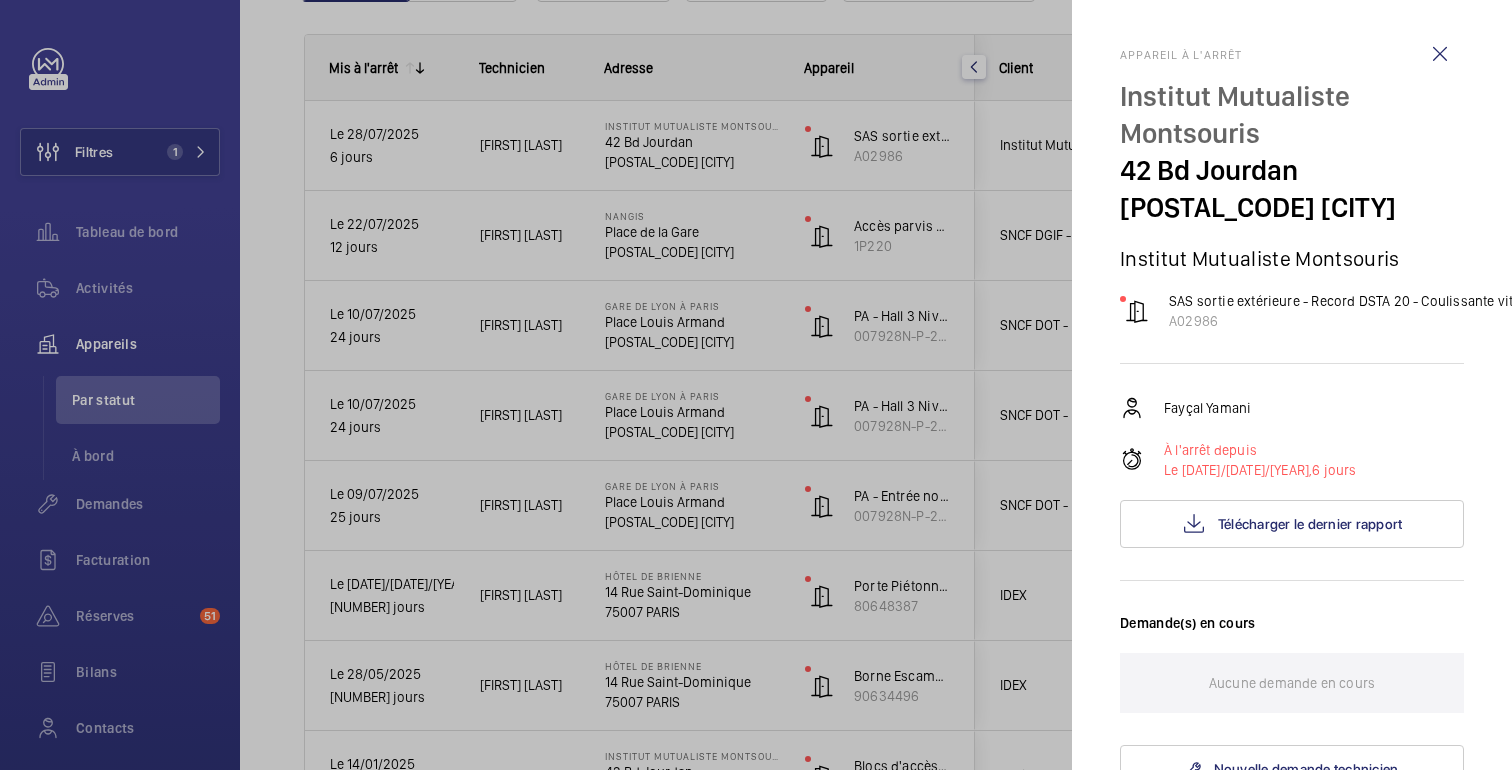 click 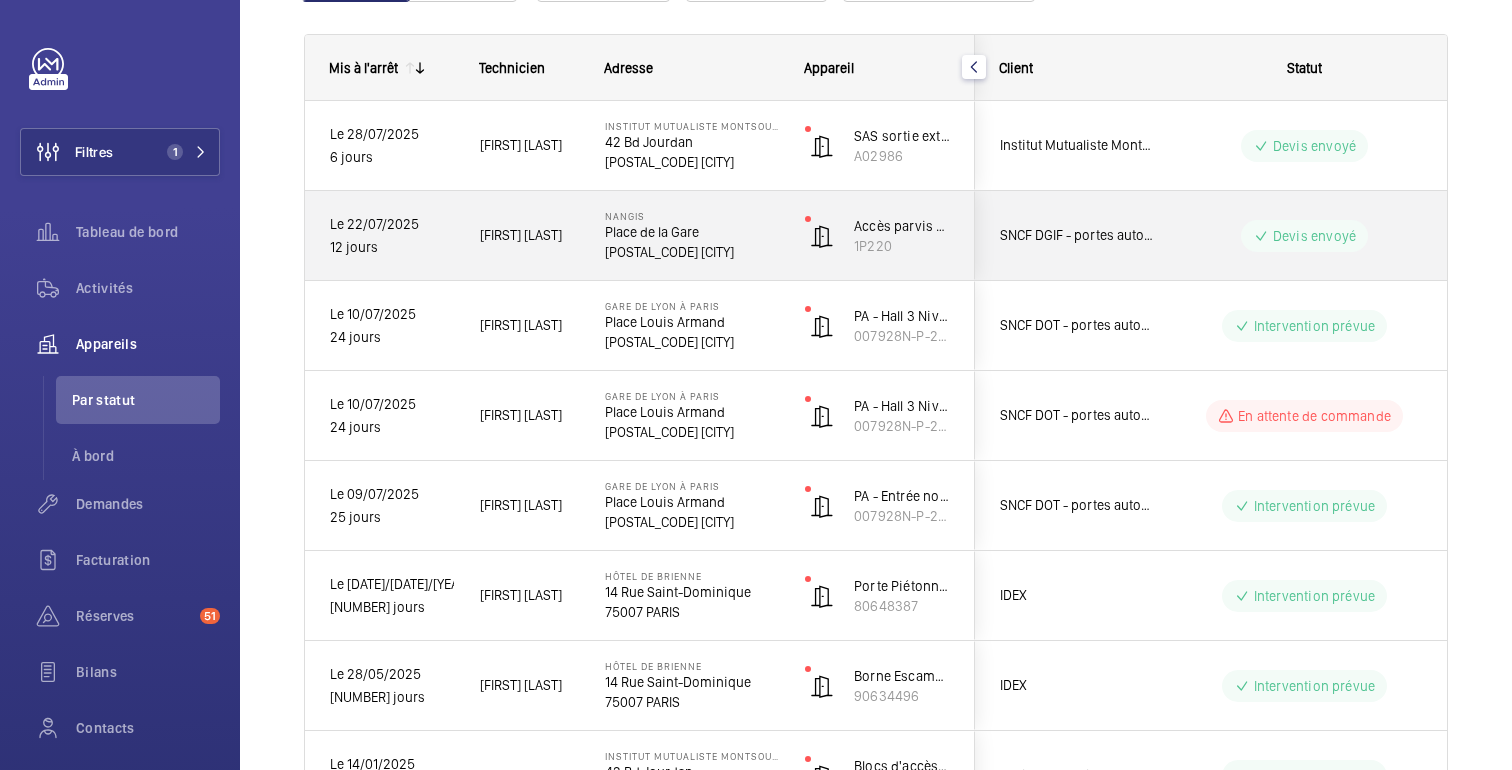 click on "Devis envoyé" 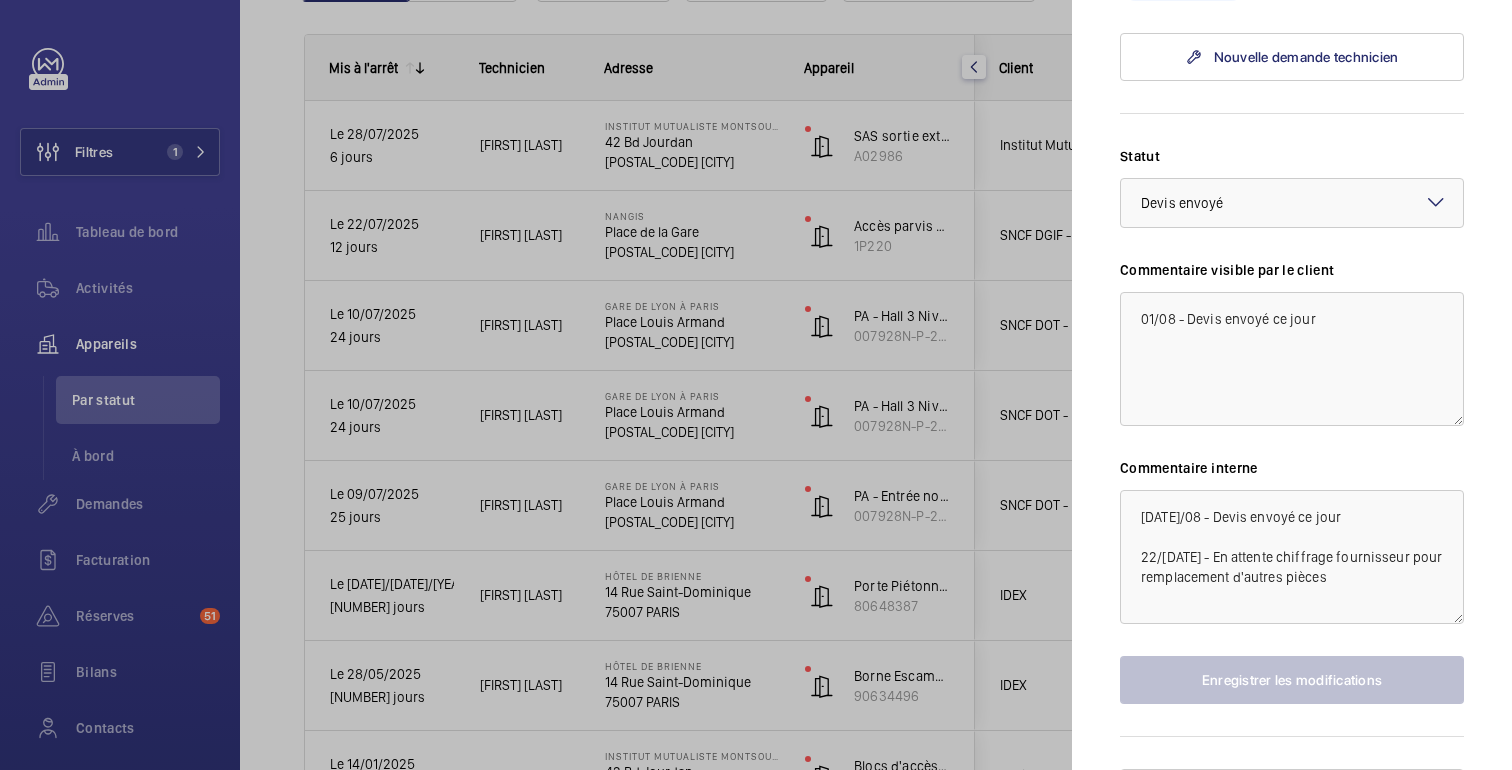 scroll, scrollTop: 859, scrollLeft: 0, axis: vertical 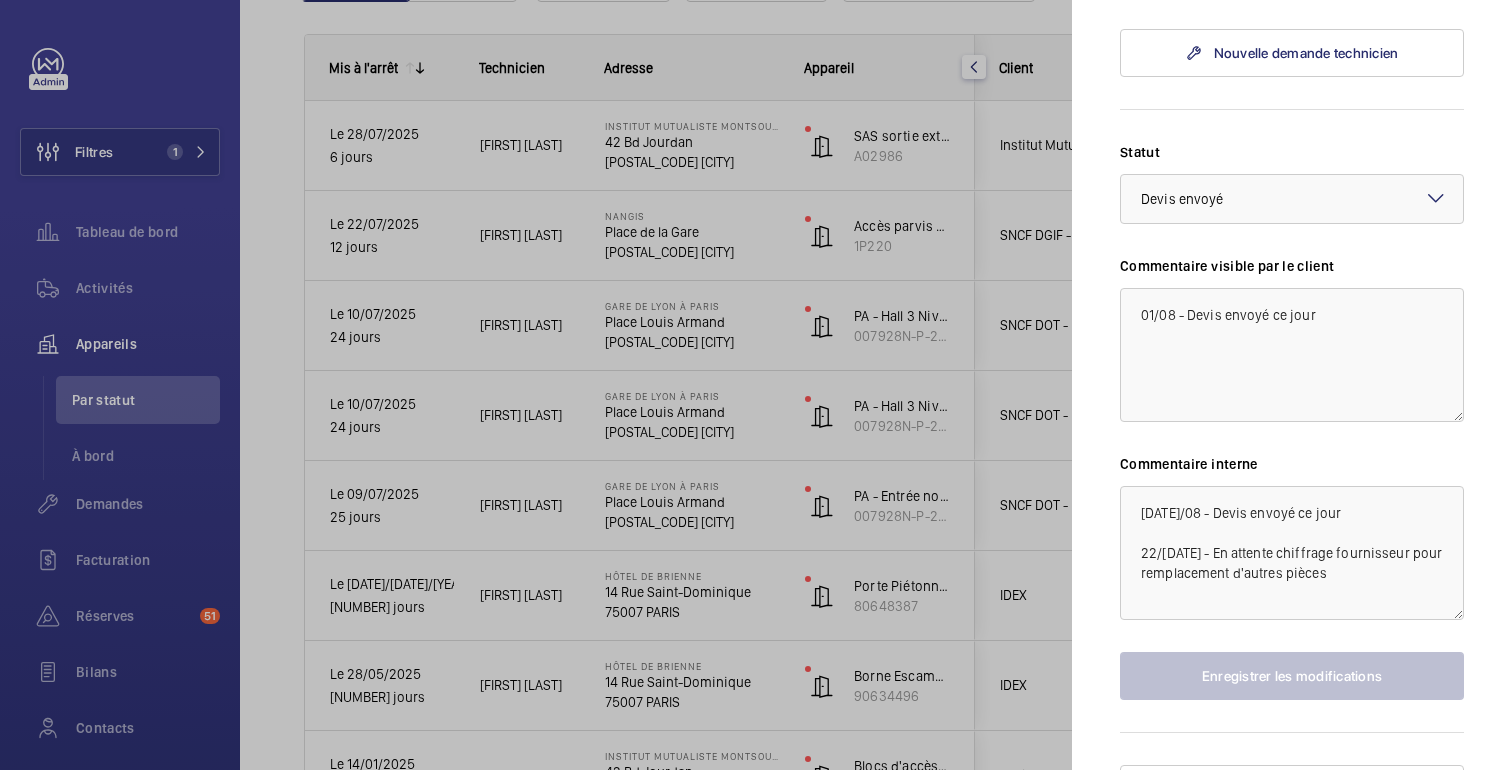 click 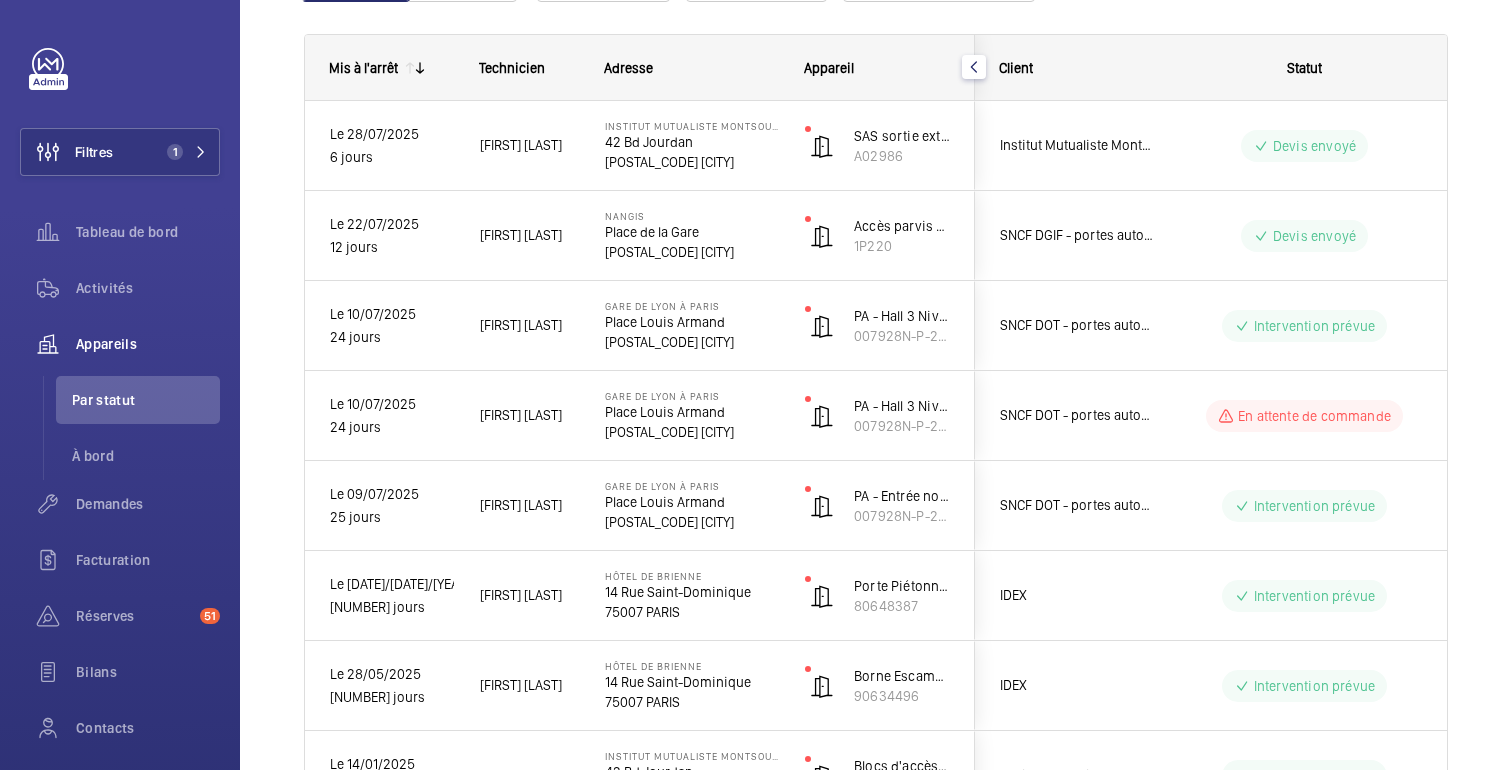 scroll, scrollTop: 0, scrollLeft: 0, axis: both 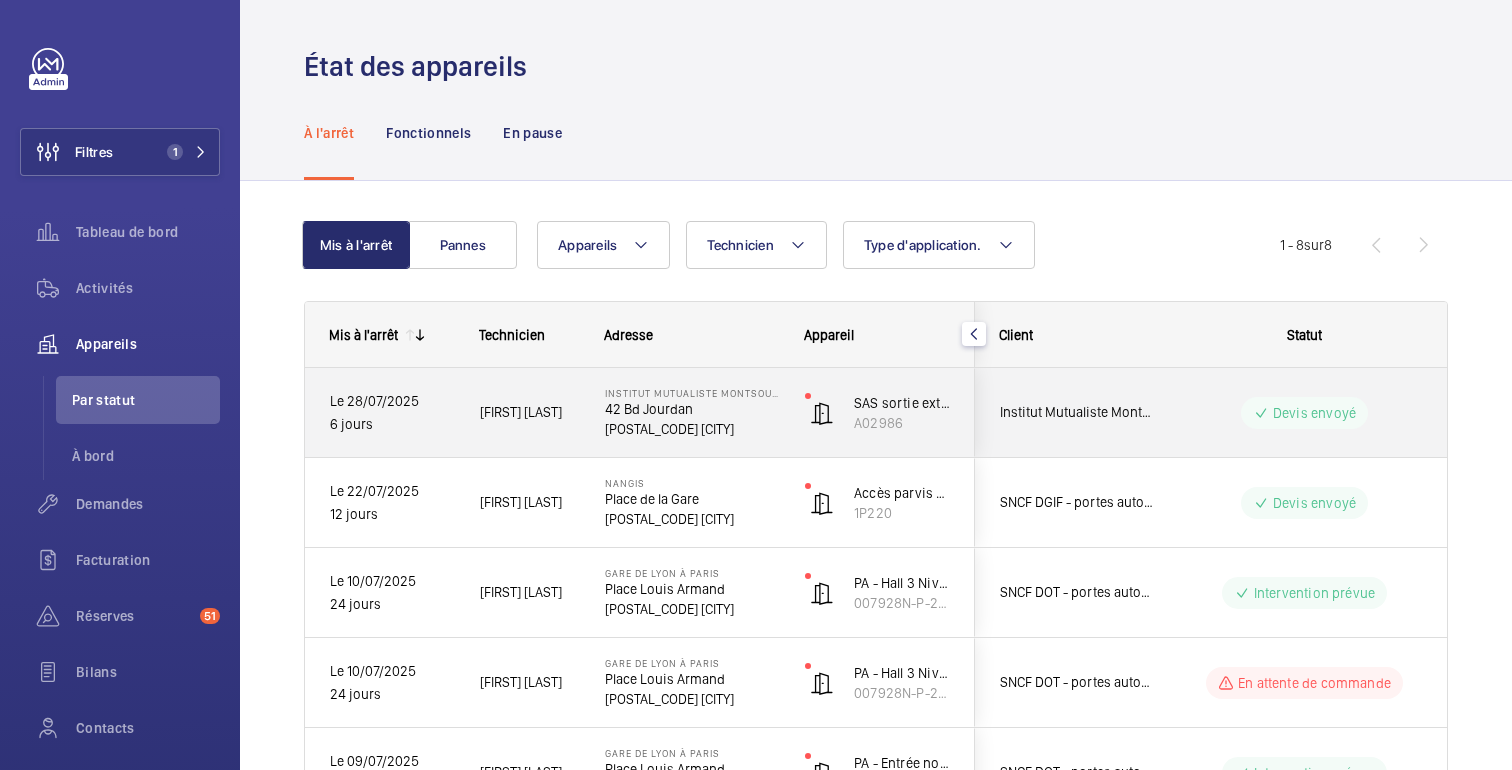 click on "Devis envoyé" 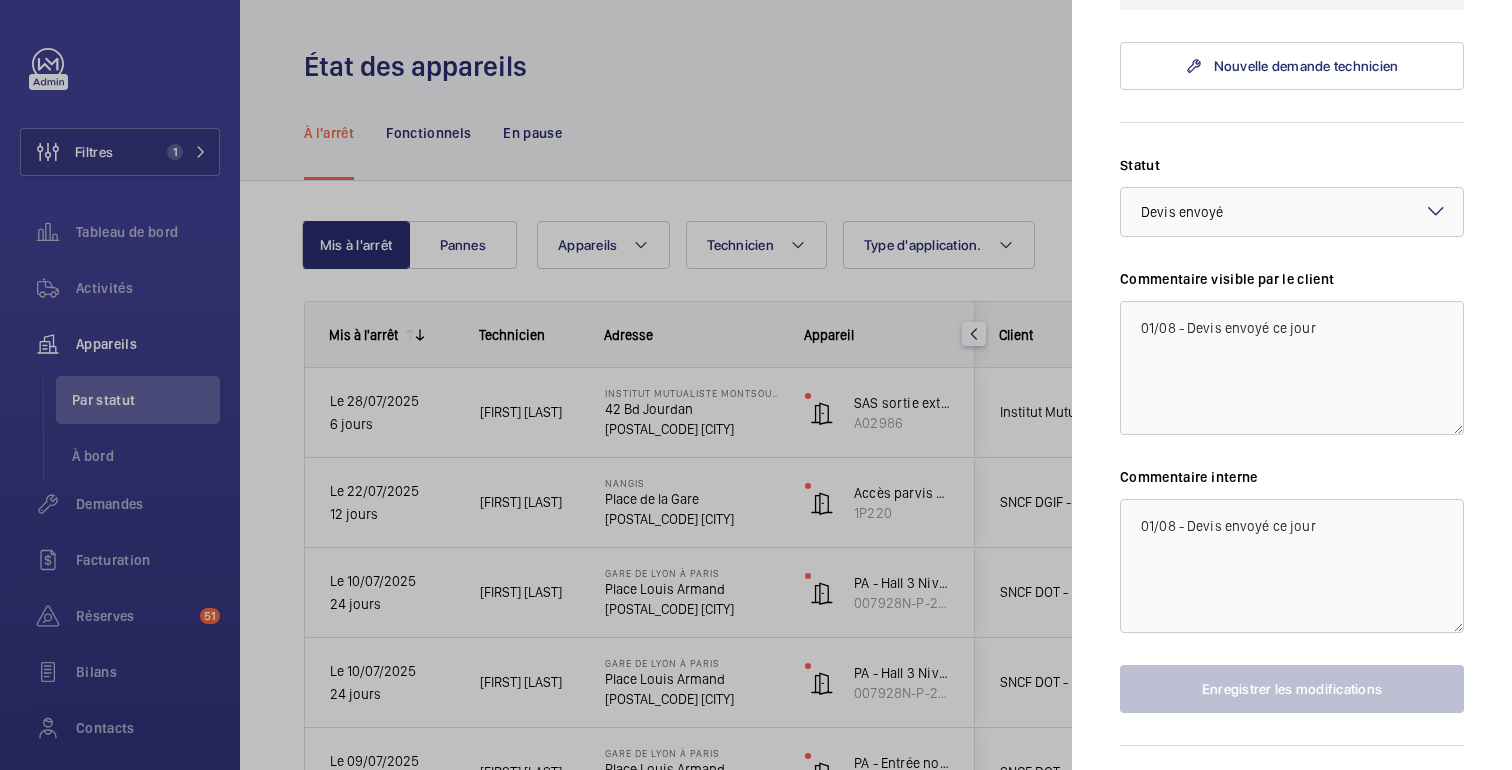 scroll, scrollTop: 715, scrollLeft: 0, axis: vertical 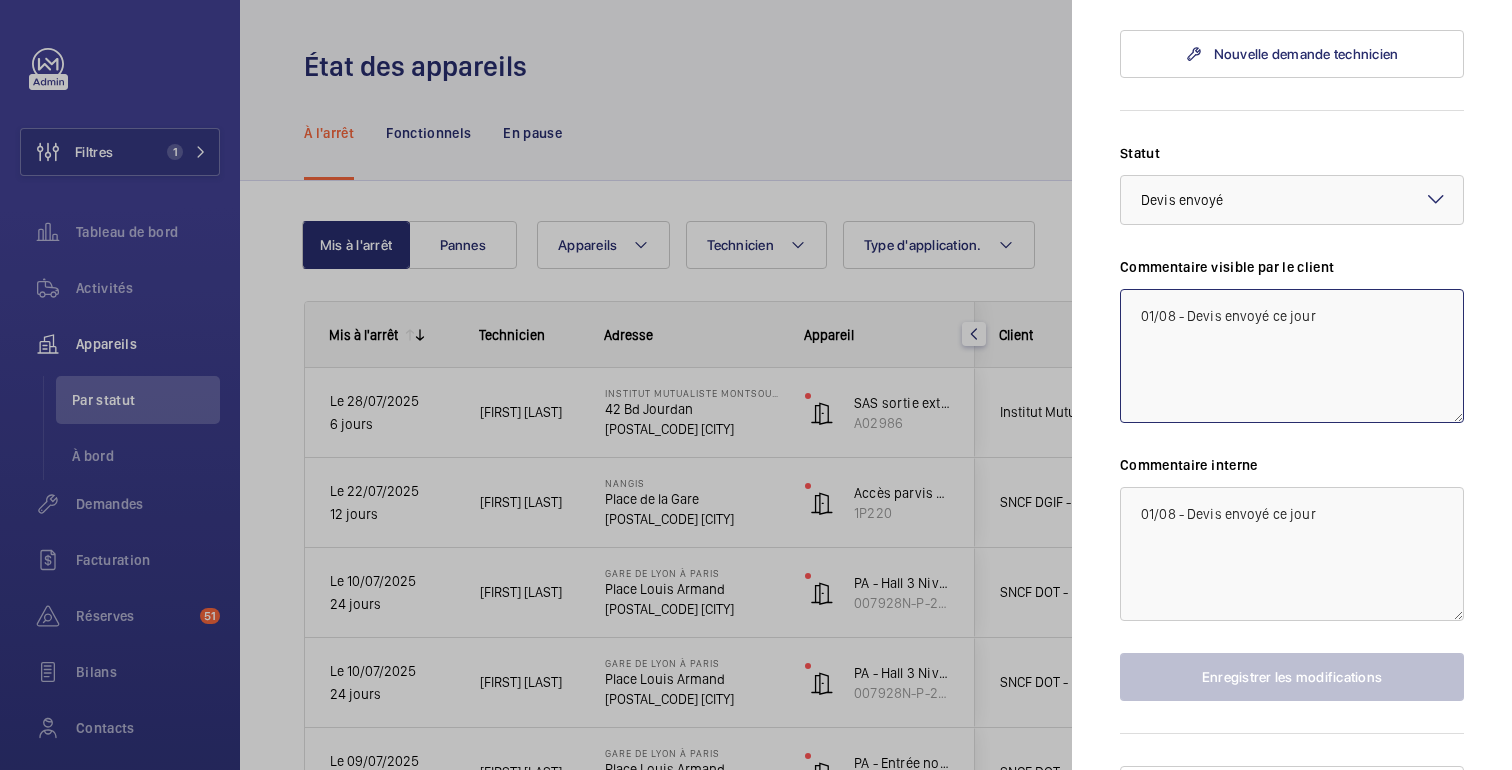 drag, startPoint x: 1327, startPoint y: 321, endPoint x: 1084, endPoint y: 321, distance: 243 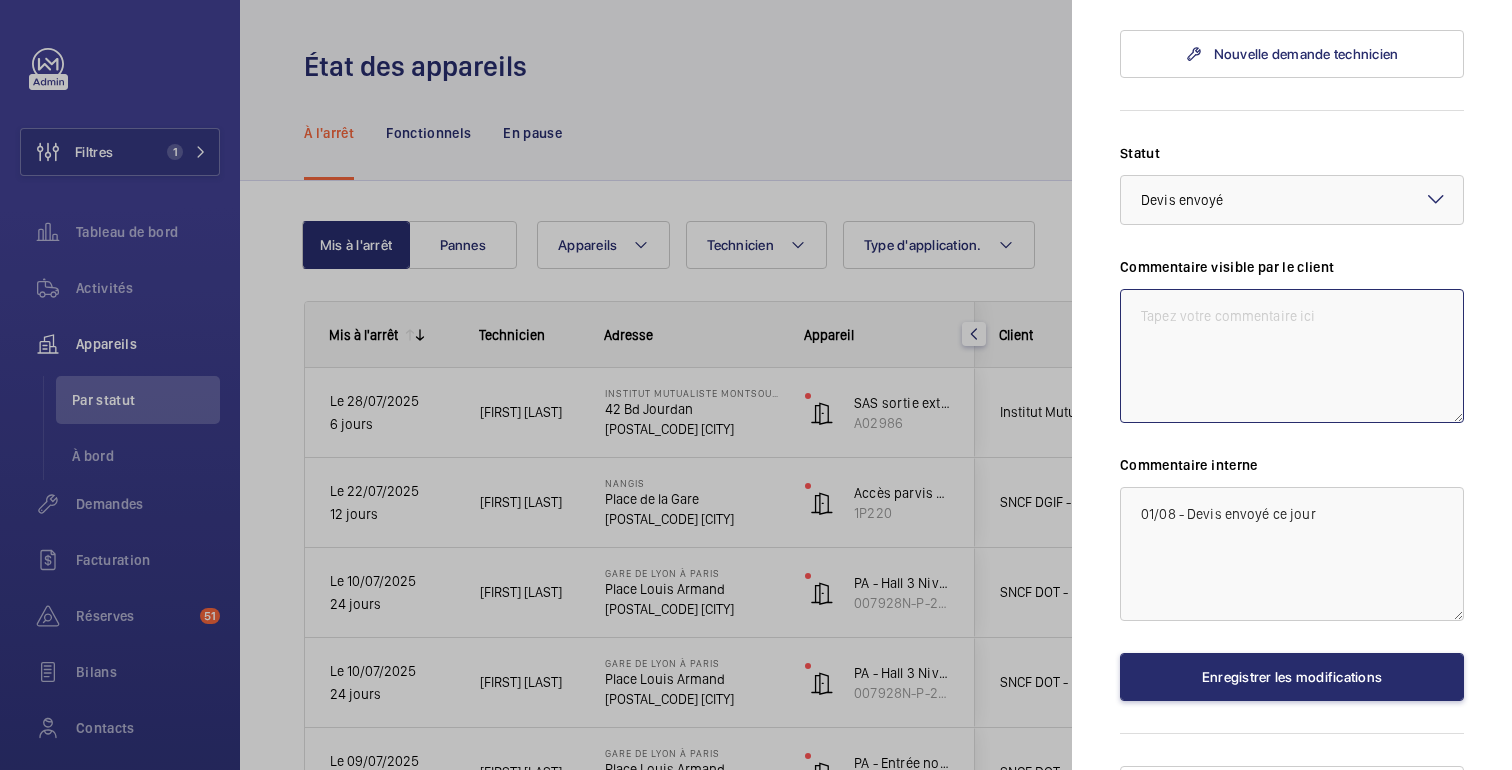 type 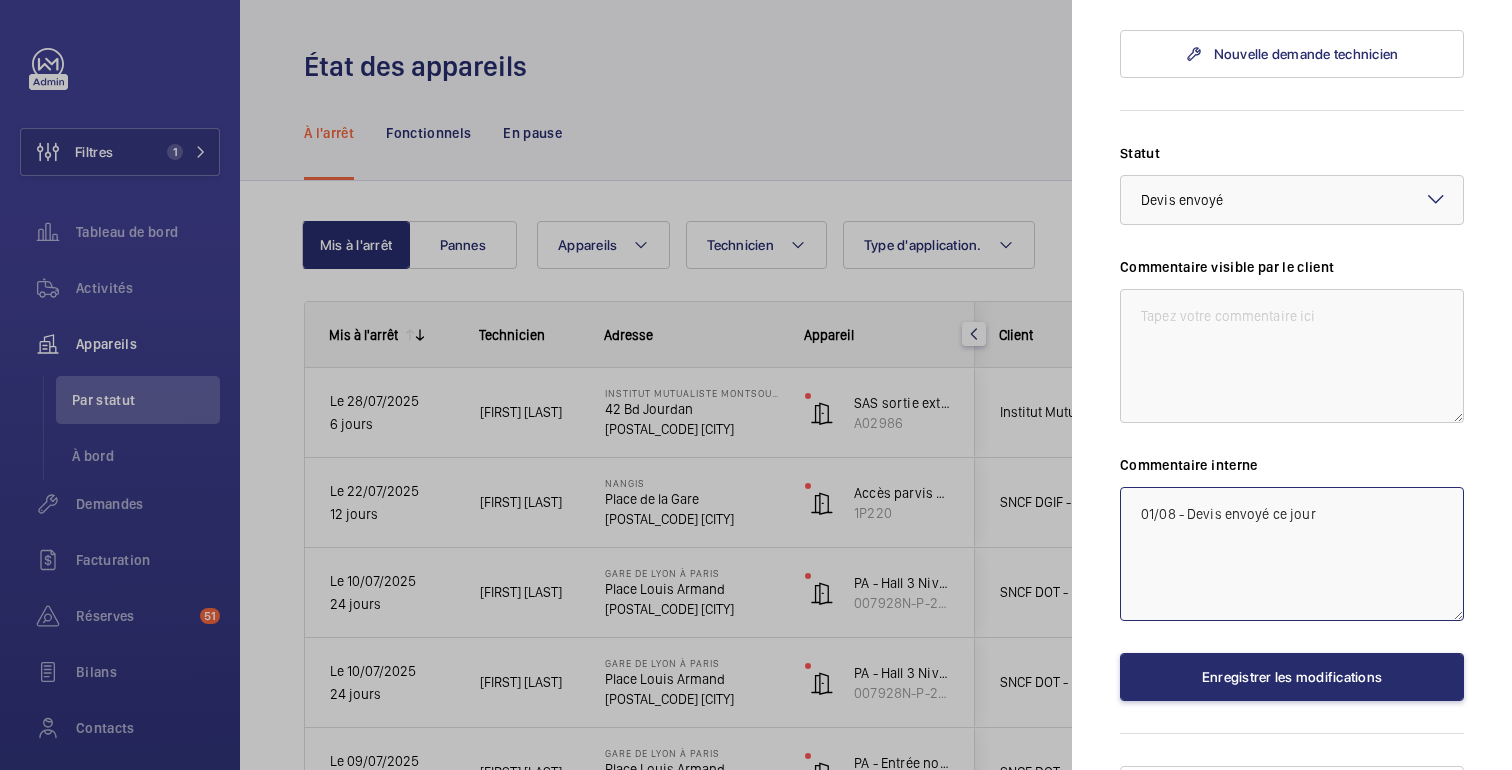drag, startPoint x: 1320, startPoint y: 519, endPoint x: 1188, endPoint y: 518, distance: 132.00378 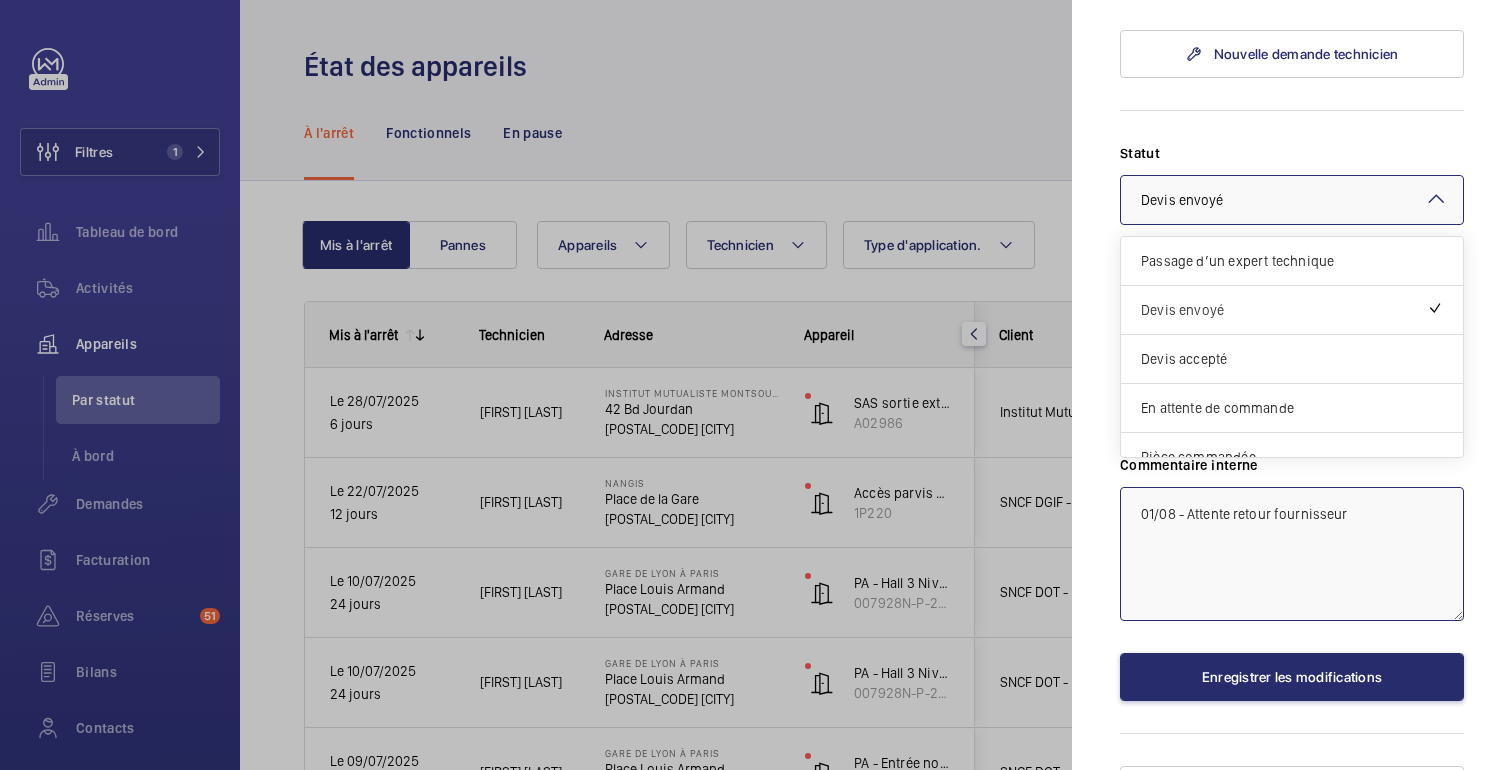 click 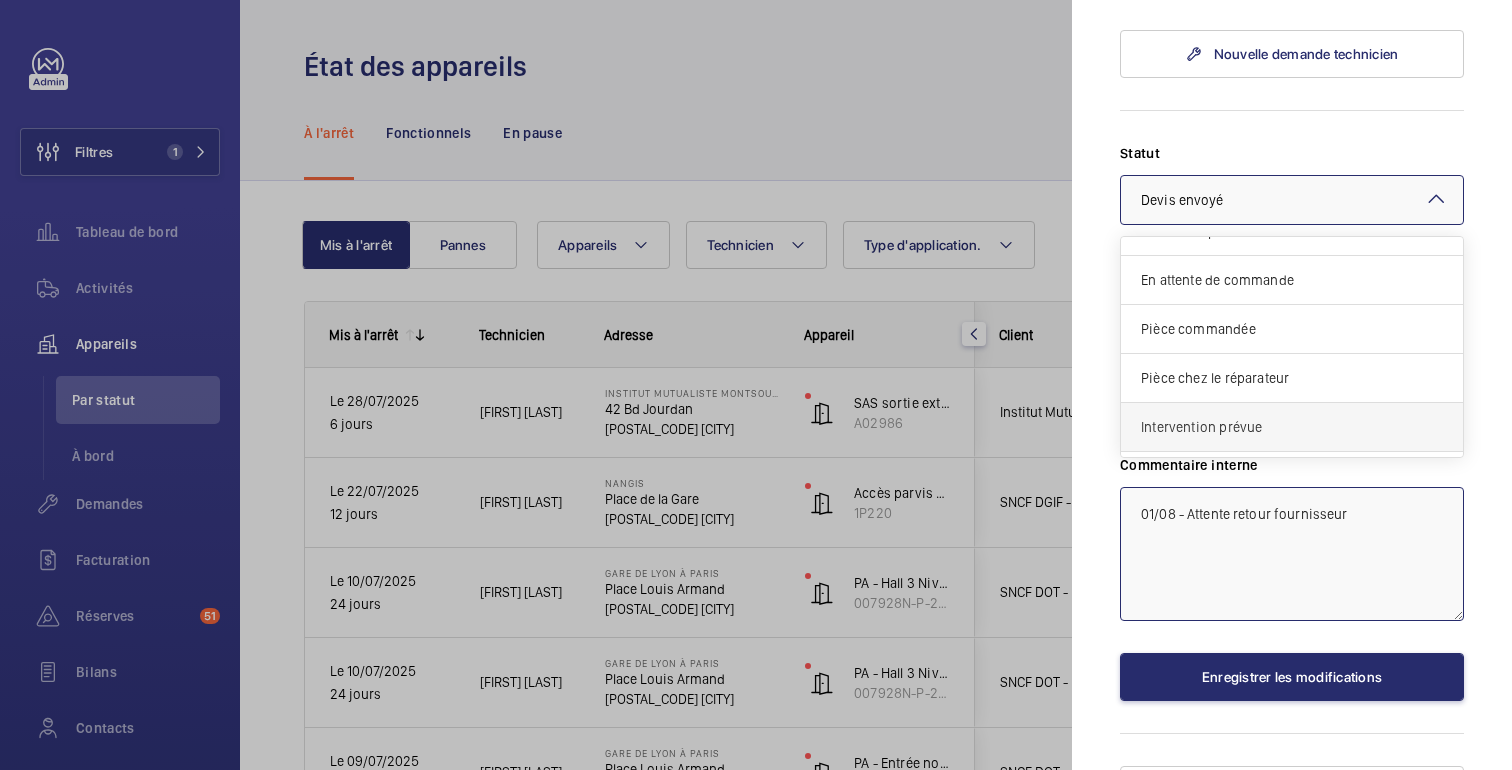 scroll, scrollTop: 171, scrollLeft: 0, axis: vertical 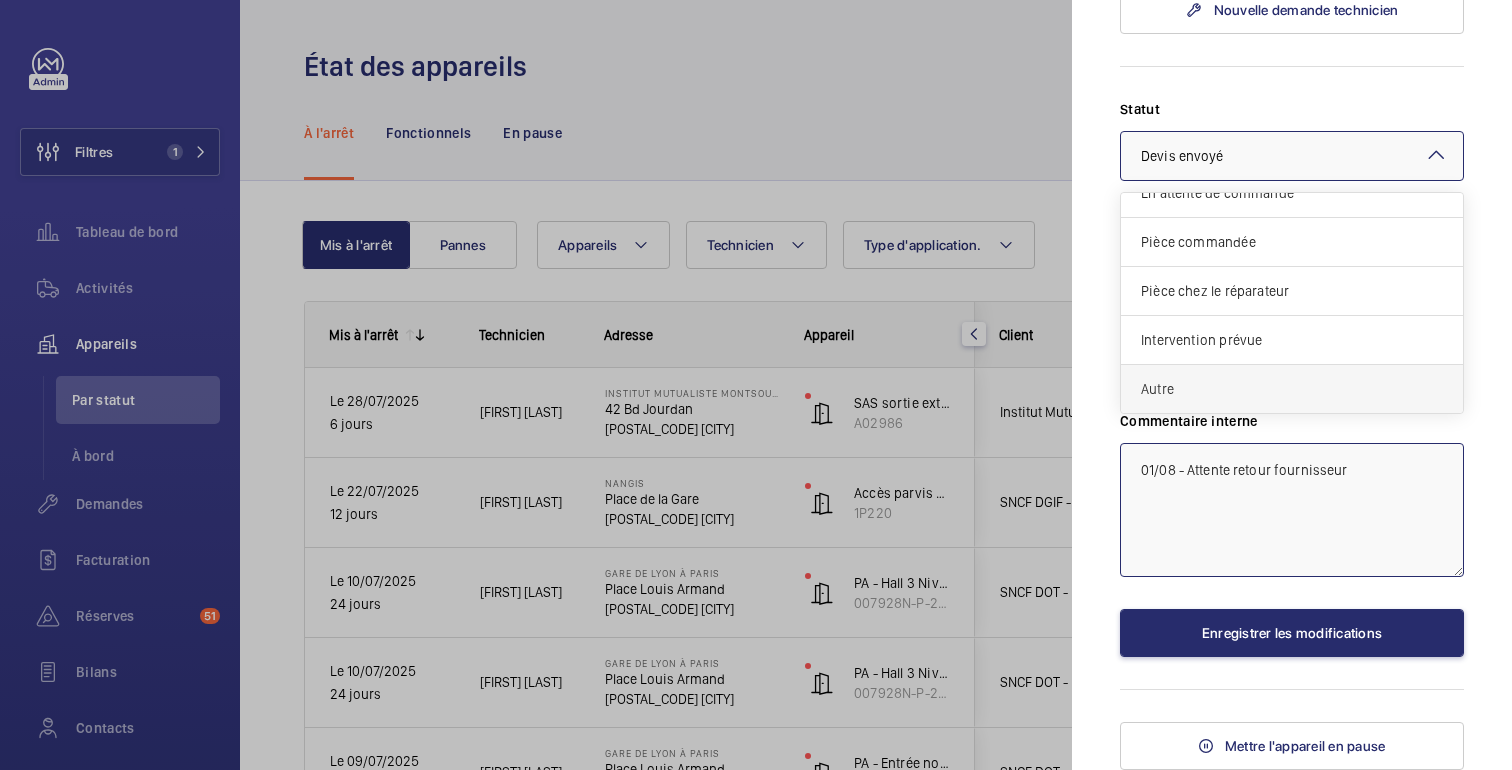 click on "Autre" at bounding box center (1292, 389) 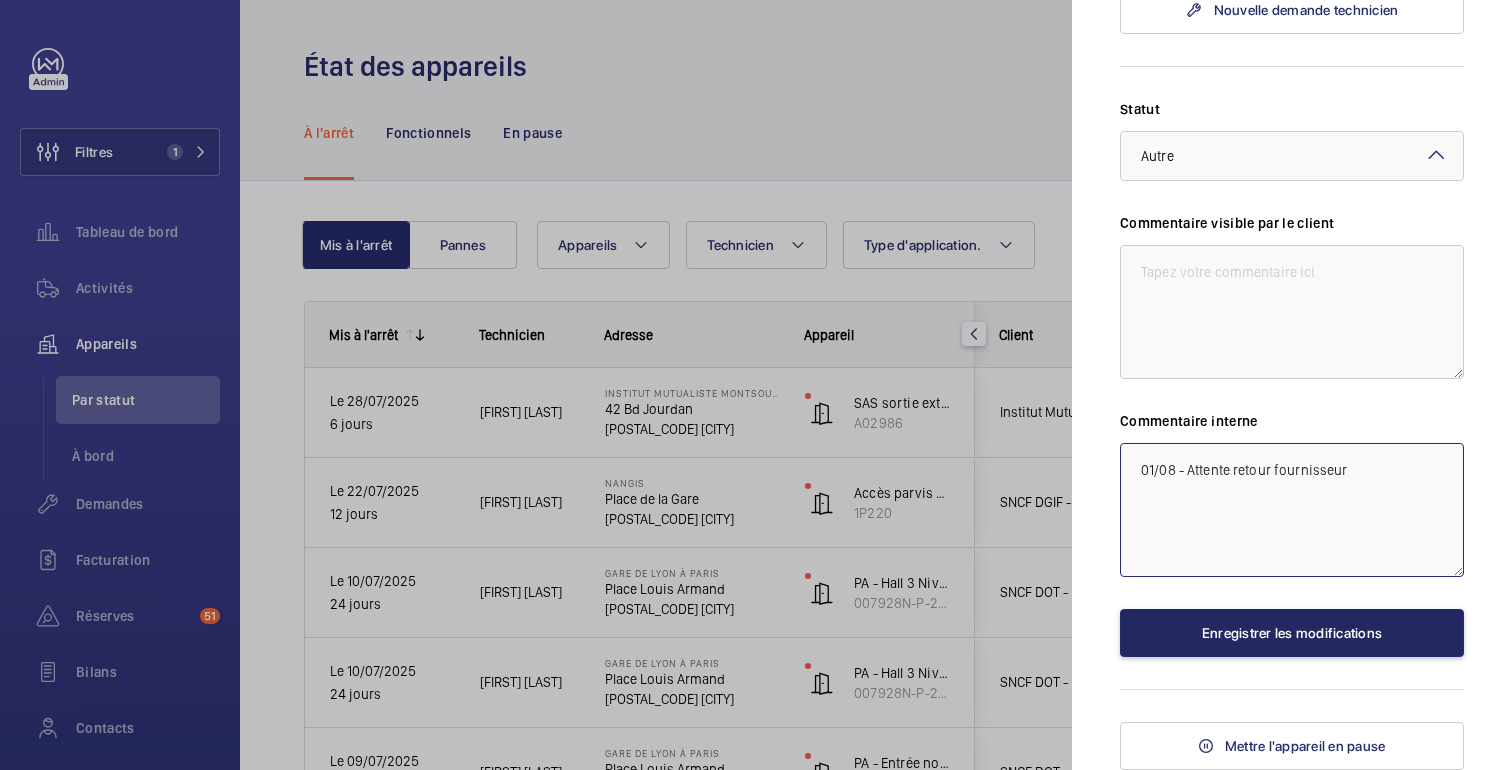 type on "01/08 - Attente retour fournisseur" 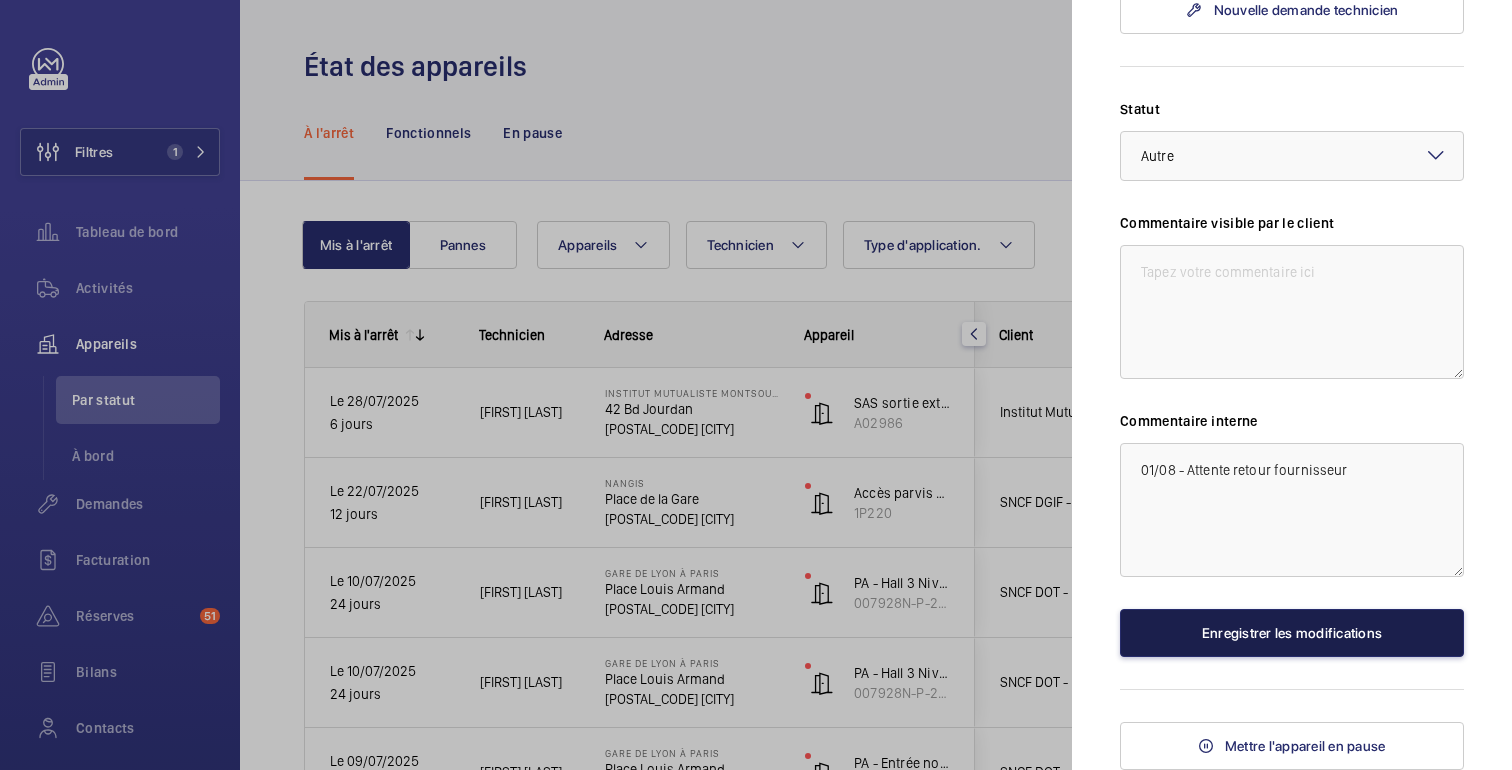 click on "Enregistrer les modifications" 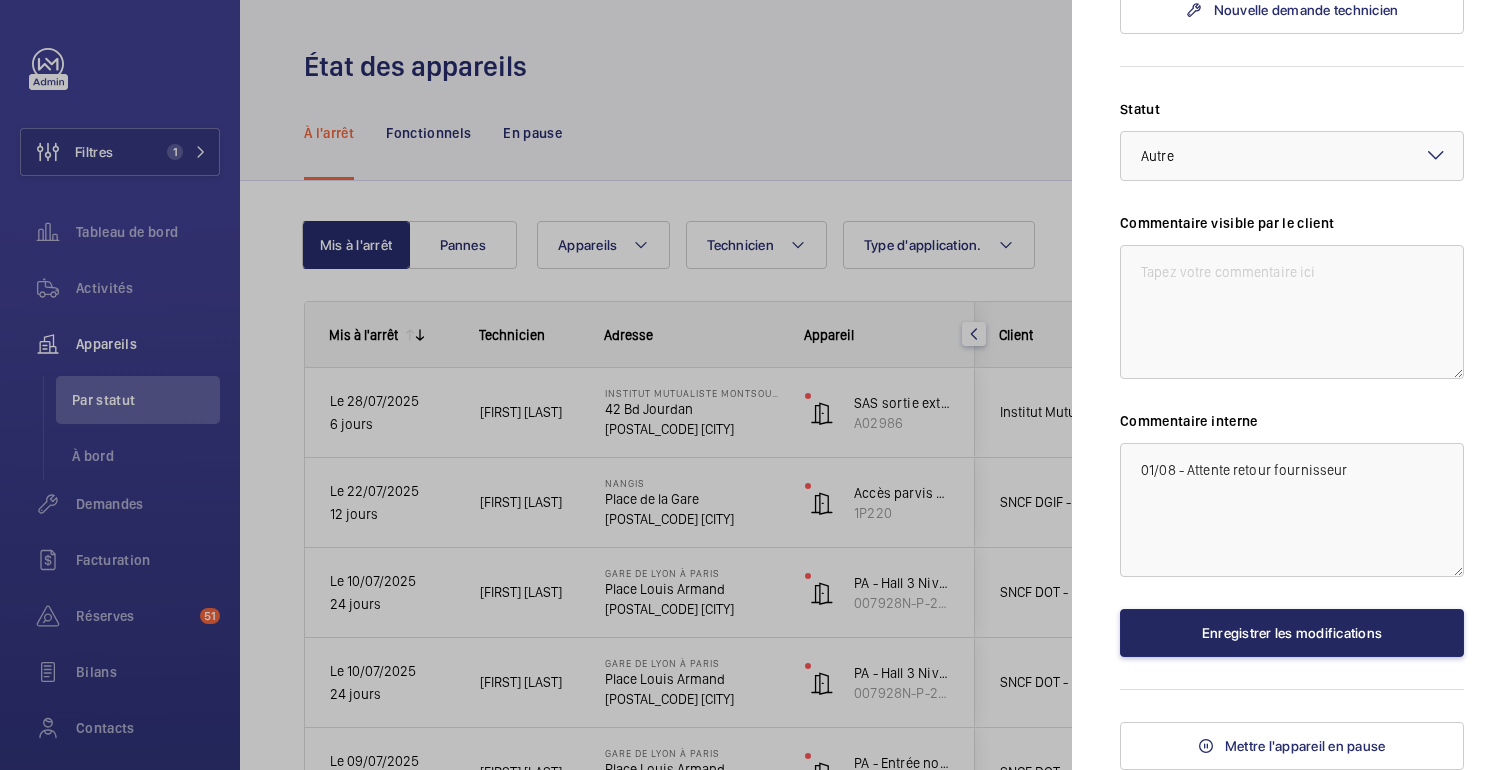 scroll, scrollTop: 0, scrollLeft: 0, axis: both 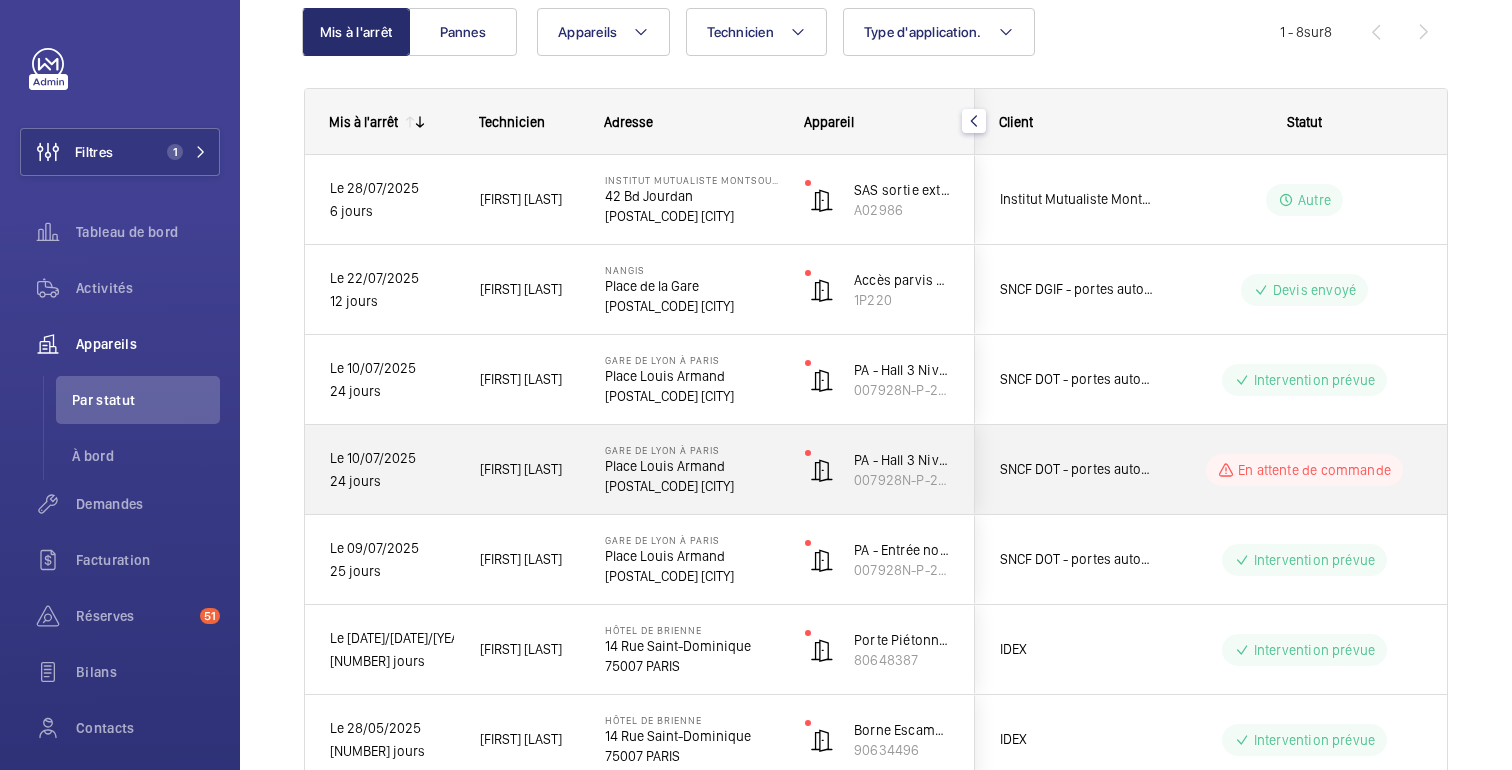 click on "En attente de commande" 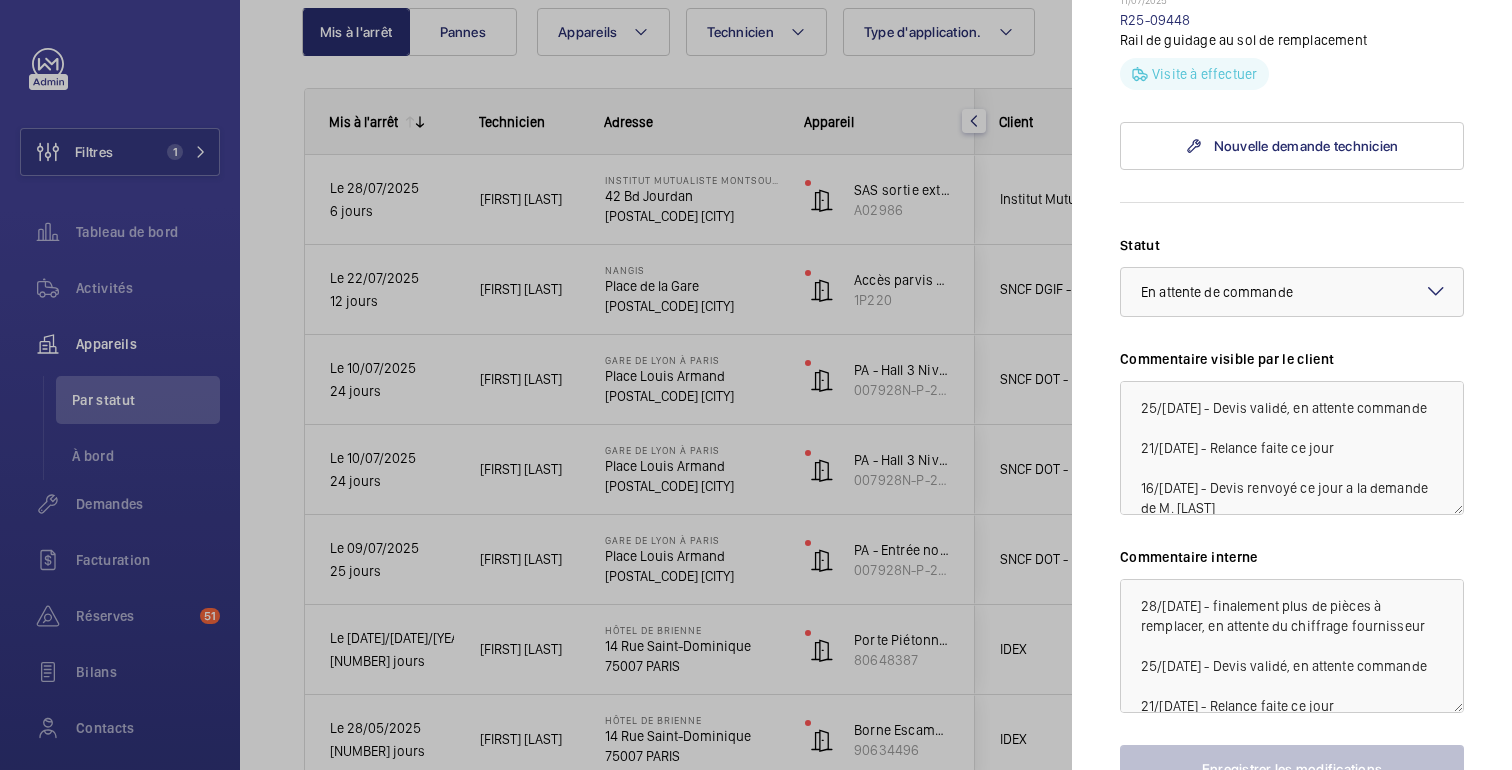 scroll, scrollTop: 753, scrollLeft: 0, axis: vertical 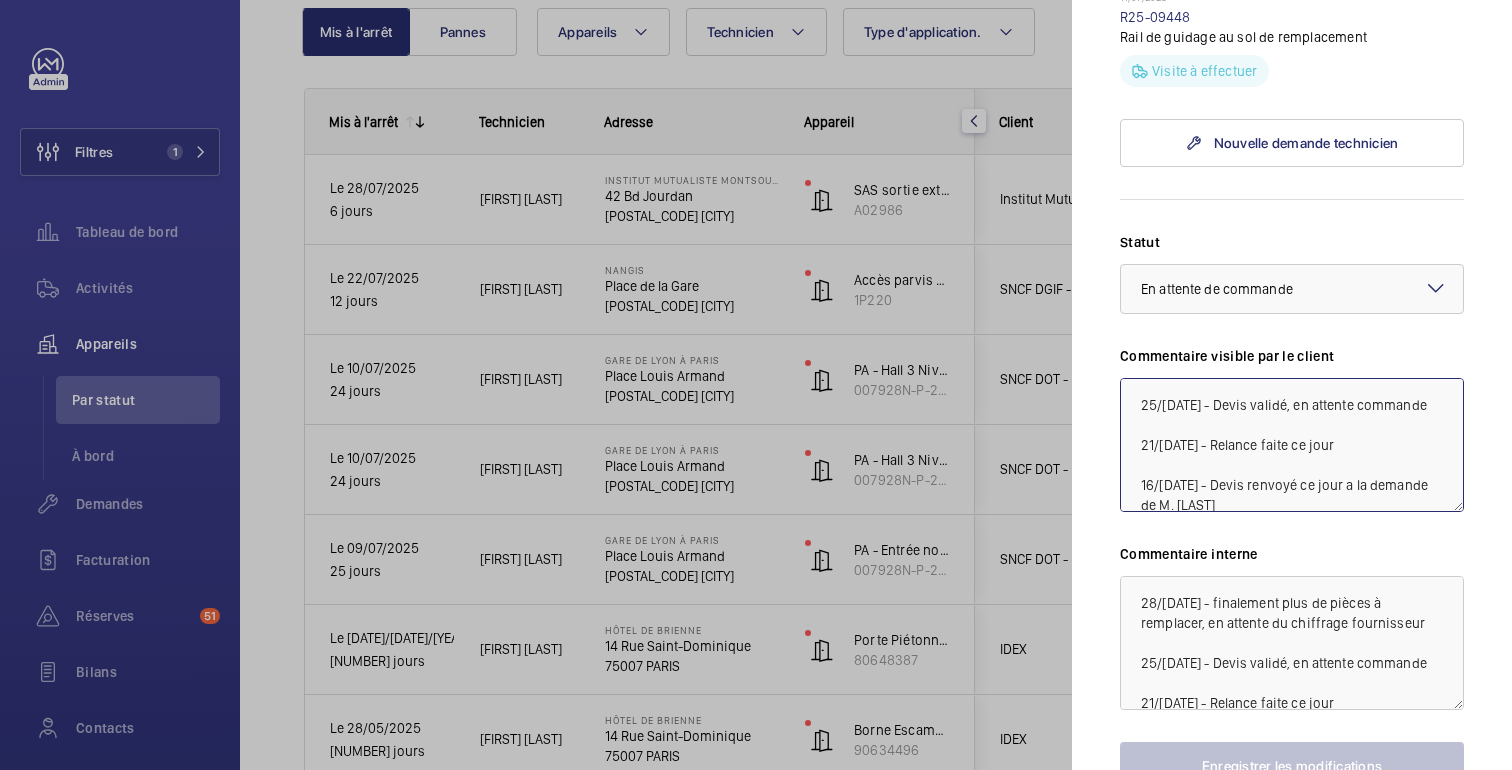 click on "25/[DATE] - Devis validé, en attente commande
21/[DATE] - Relance faite ce jour
16/[DATE] - Devis renvoyé ce jour a la demande de M. [LAST]
10/[DATE] - En attente validation Devis" 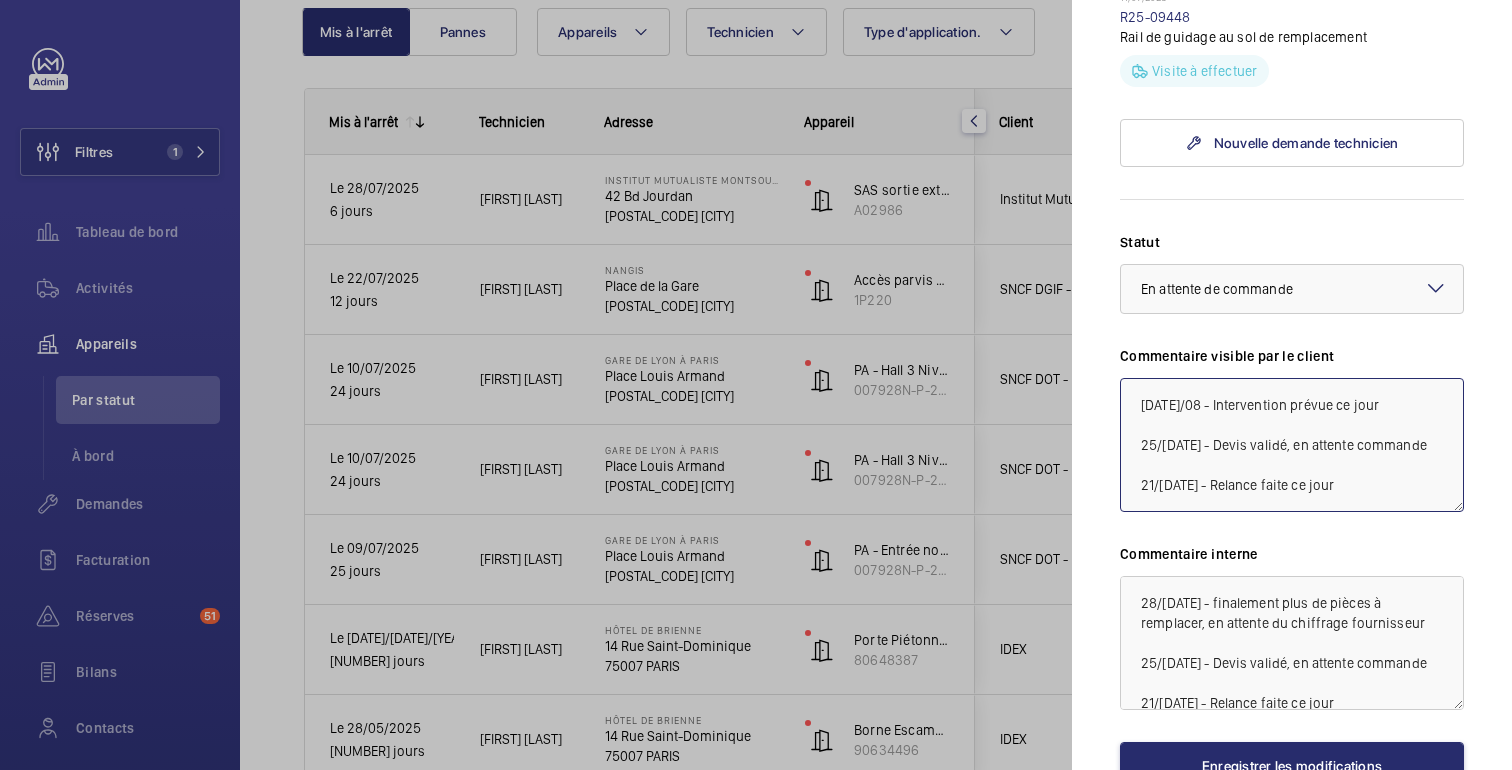 drag, startPoint x: 1411, startPoint y: 405, endPoint x: 1135, endPoint y: 409, distance: 276.029 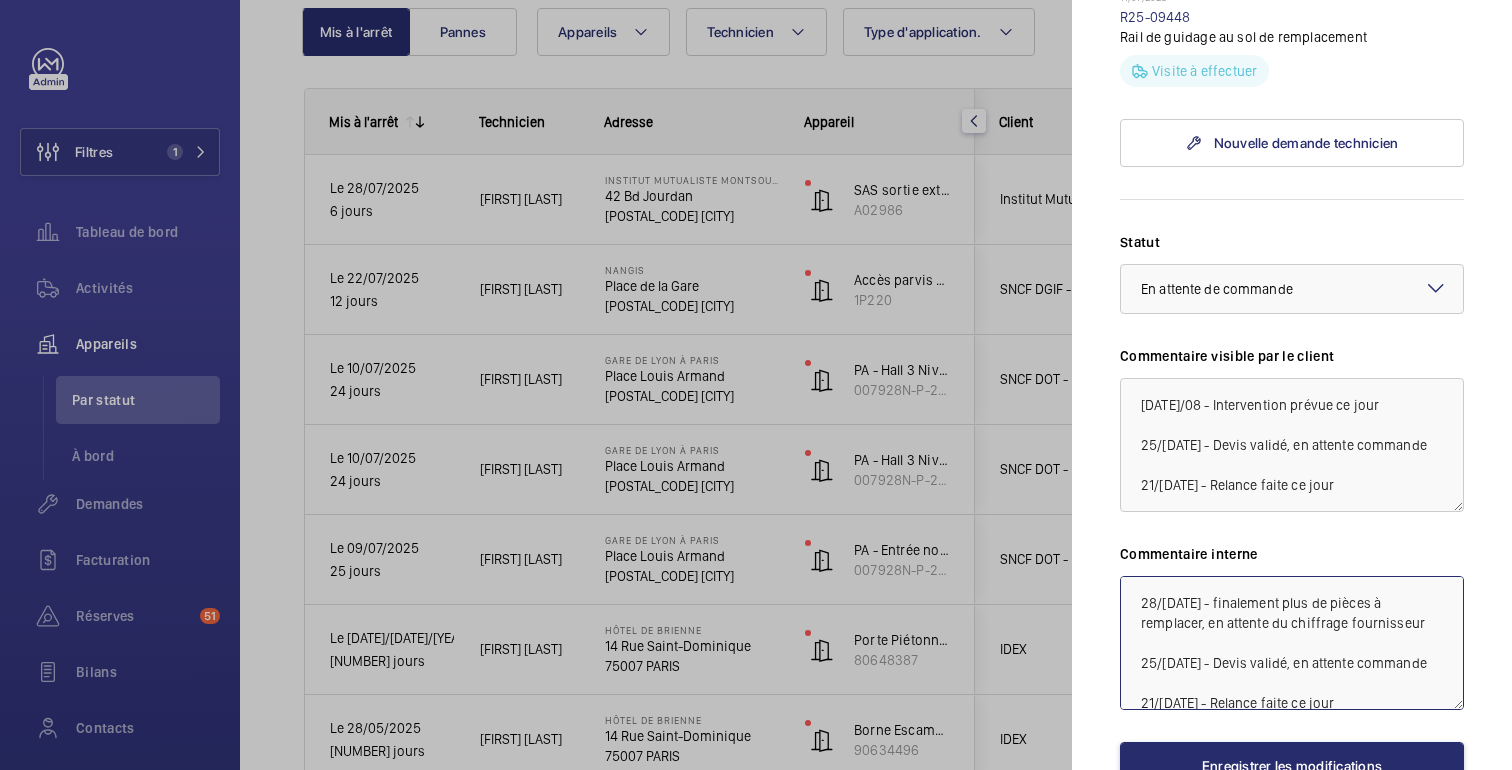 click on "28/[DATE] - finalement plus de pièces à remplacer, en attente du chiffrage fournisseur
25/[DATE] - Devis validé, en attente commande
21/[DATE] - Relance faite ce jour
16/[DATE] - Devis renvoyé ce jour a la demande de M. [LAST]
10/[DATE] - En attente validation Devis" 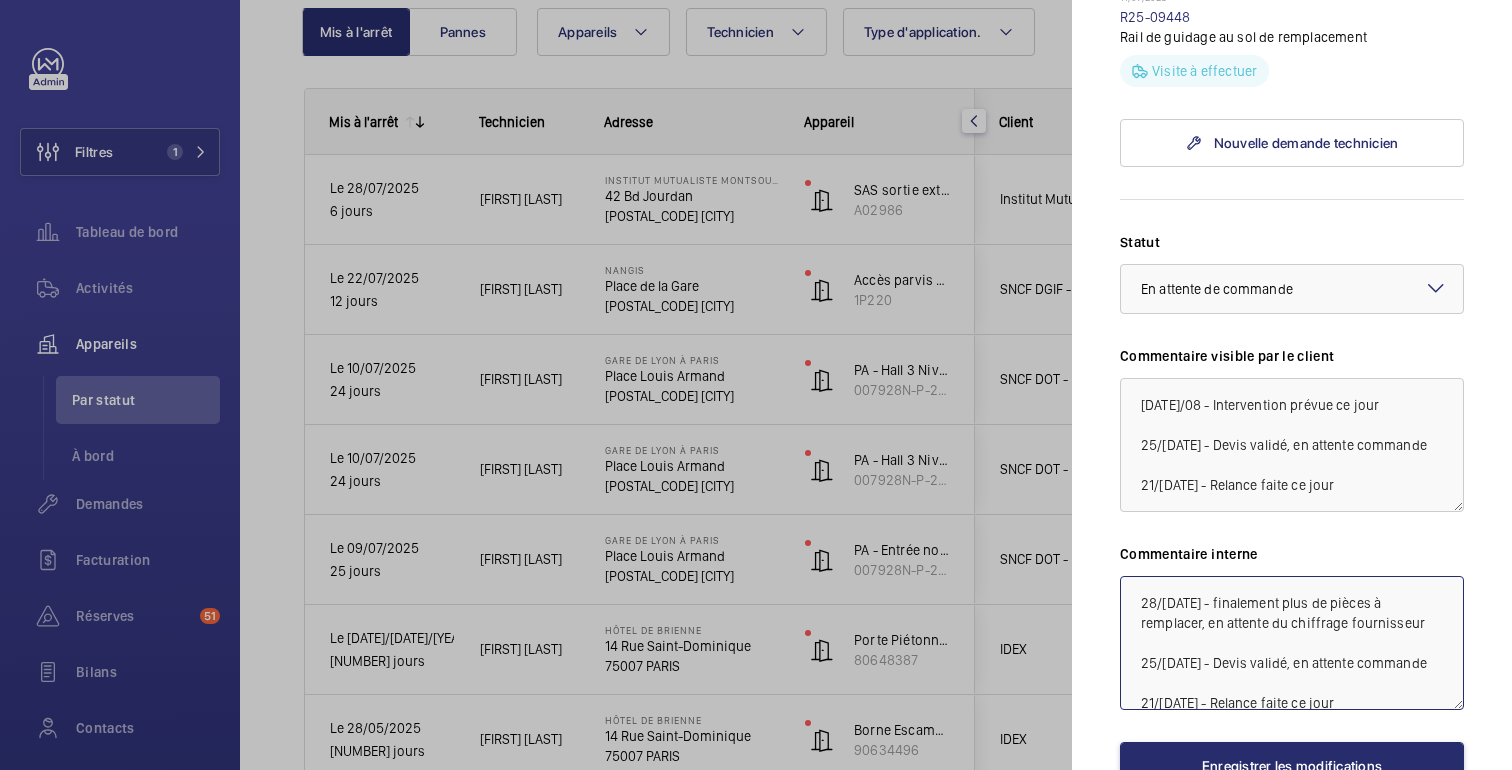 paste on "[DATE]/08 - Intervention prévue ce jour" 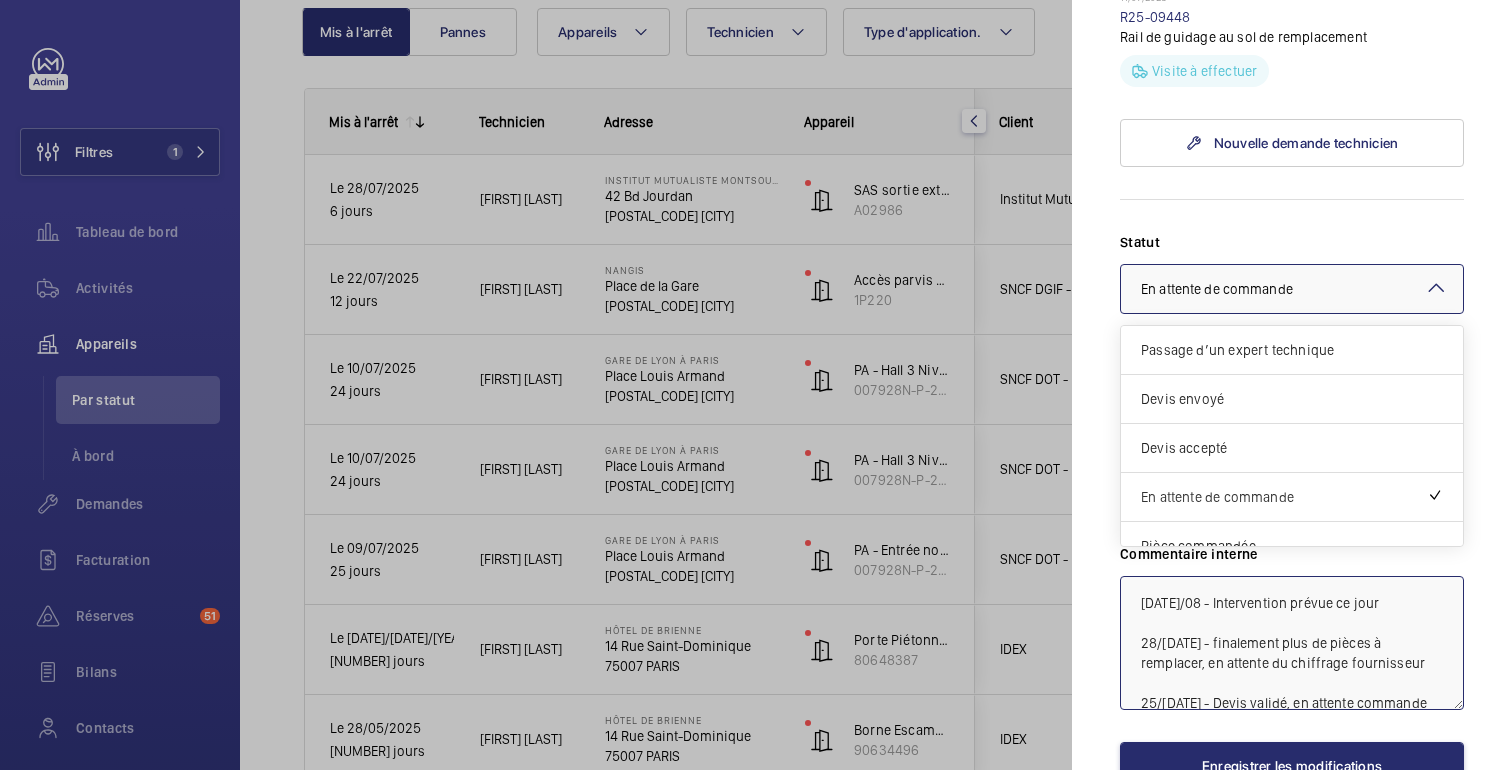 click on "× En attente de commande" 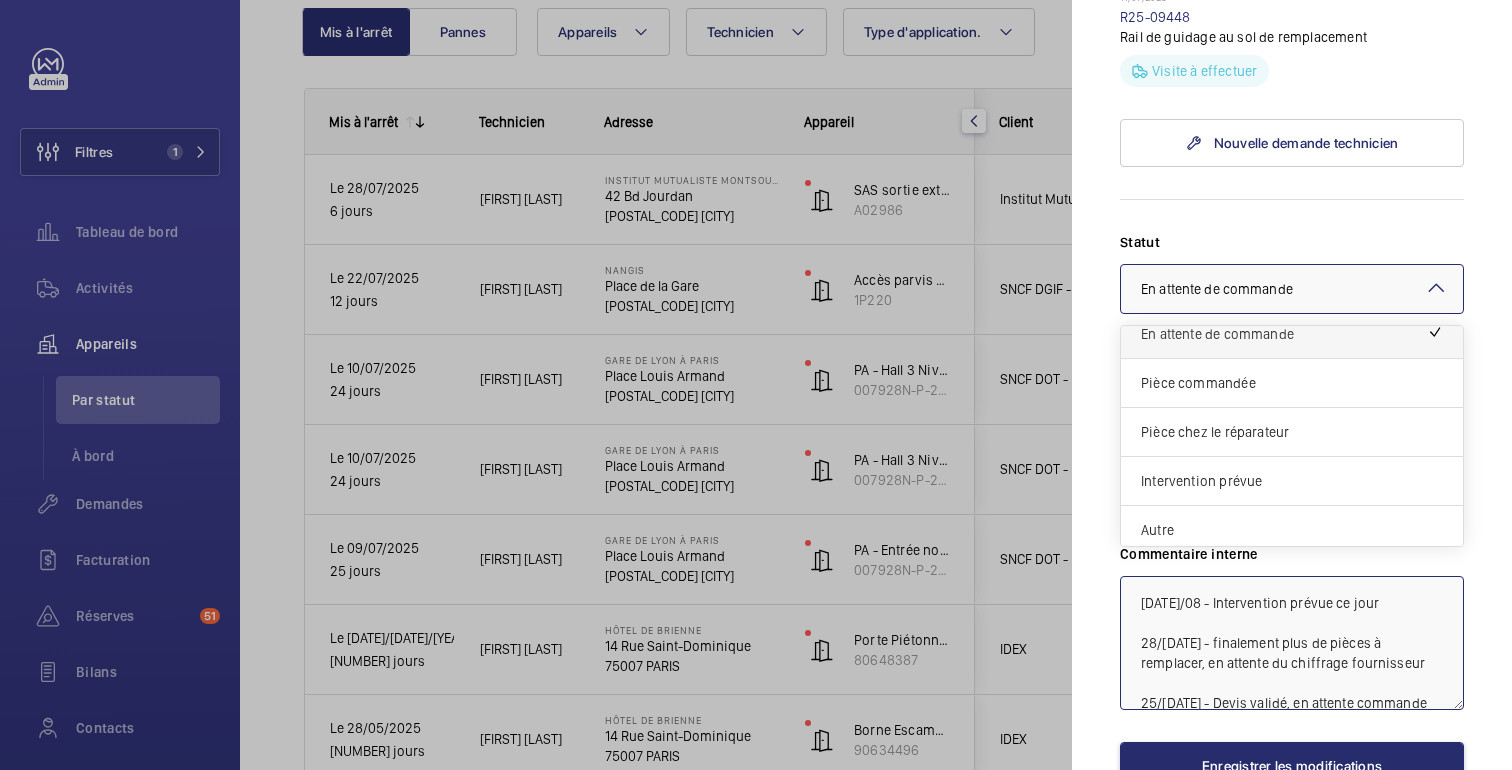 scroll, scrollTop: 171, scrollLeft: 0, axis: vertical 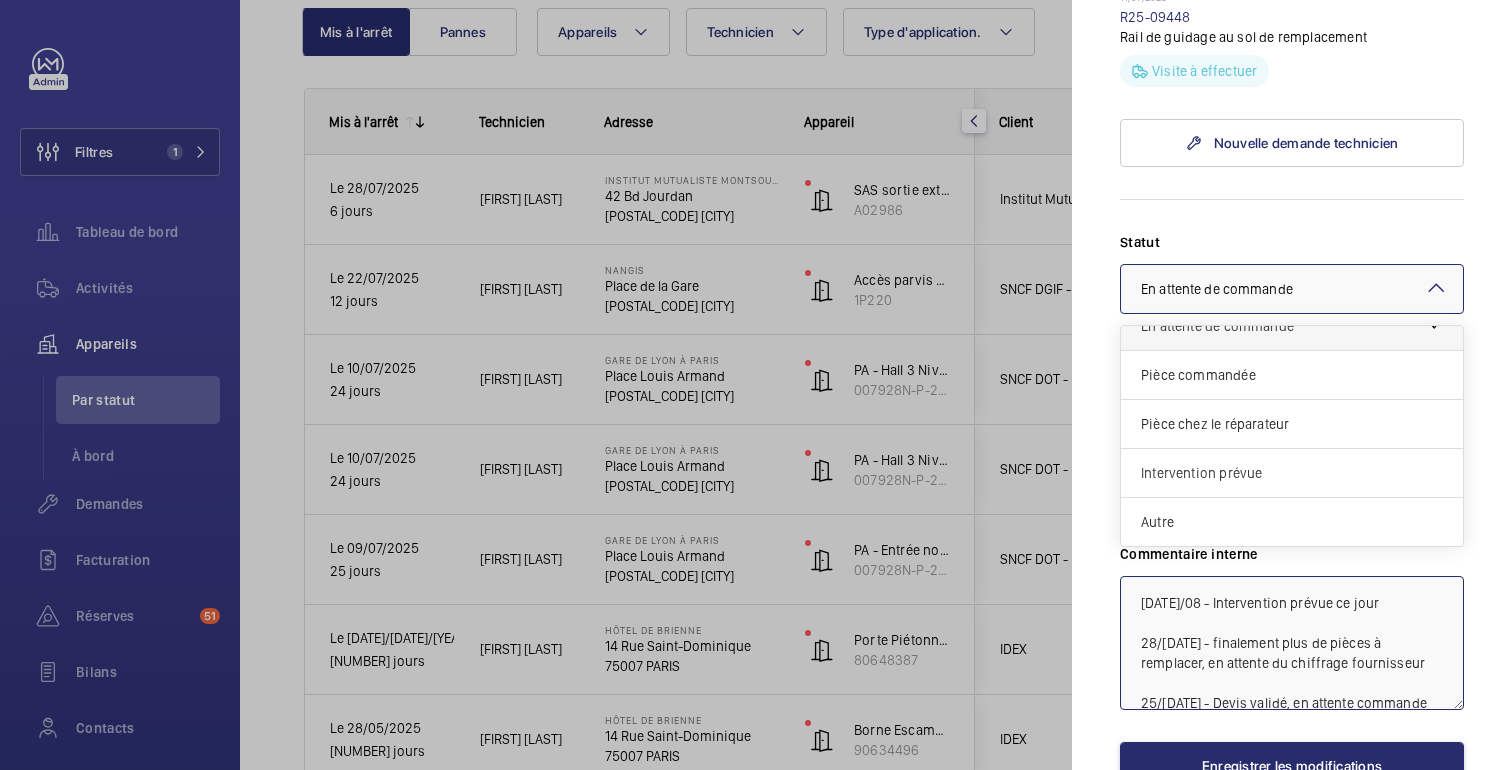 click on "Intervention prévue" at bounding box center (1292, 473) 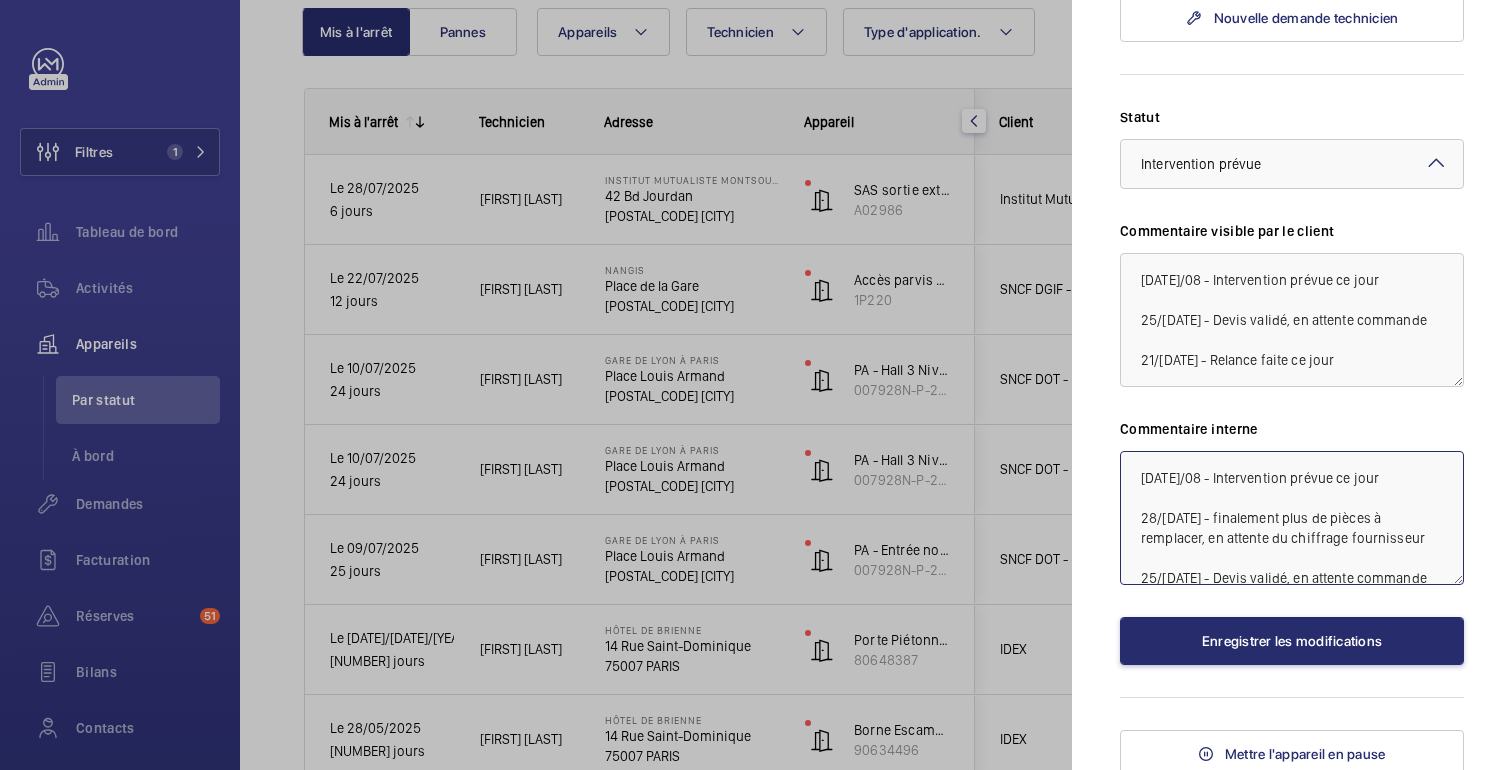 scroll, scrollTop: 886, scrollLeft: 0, axis: vertical 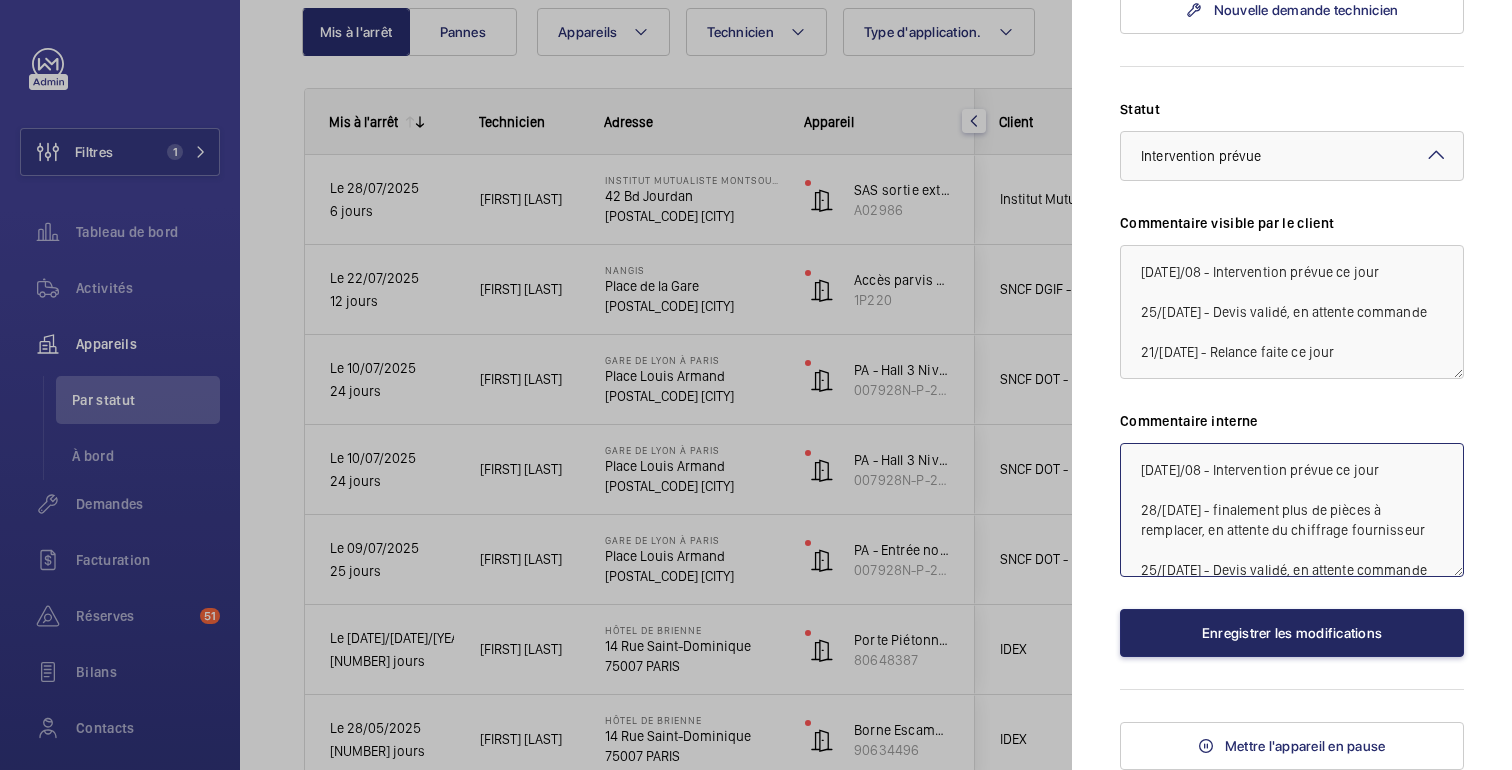 type on "[DATE]/08 - Intervention prévue ce jour
28/[DATE] - finalement plus de pièces à remplacer, en attente du chiffrage fournisseur
25/[DATE] - Devis validé, en attente commande
21/[DATE] - Relance faite ce jour
16/[DATE] - Devis renvoyé ce jour a la demande de M. [LAST]
10/[DATE] - En attente validation Devis" 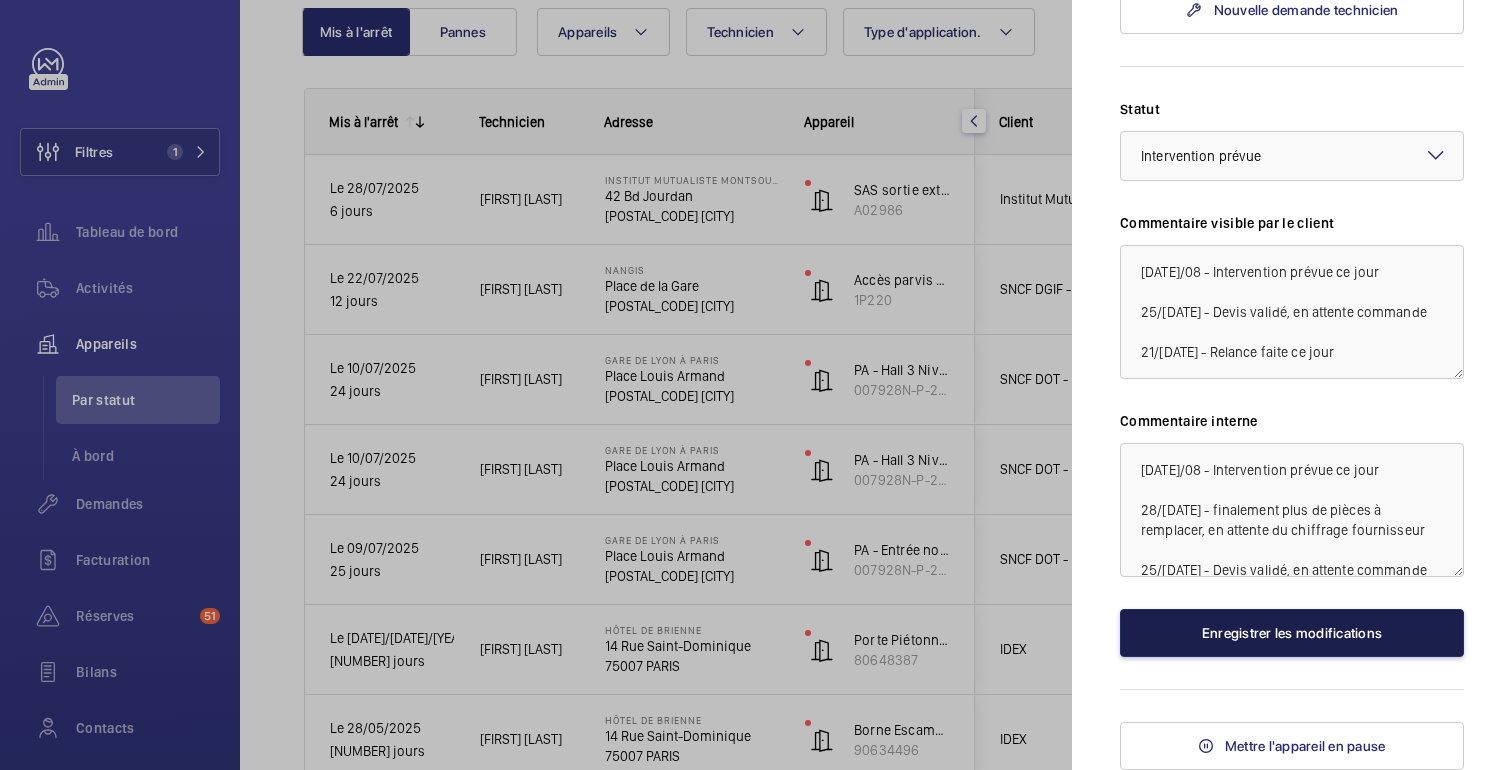 click on "Enregistrer les modifications" 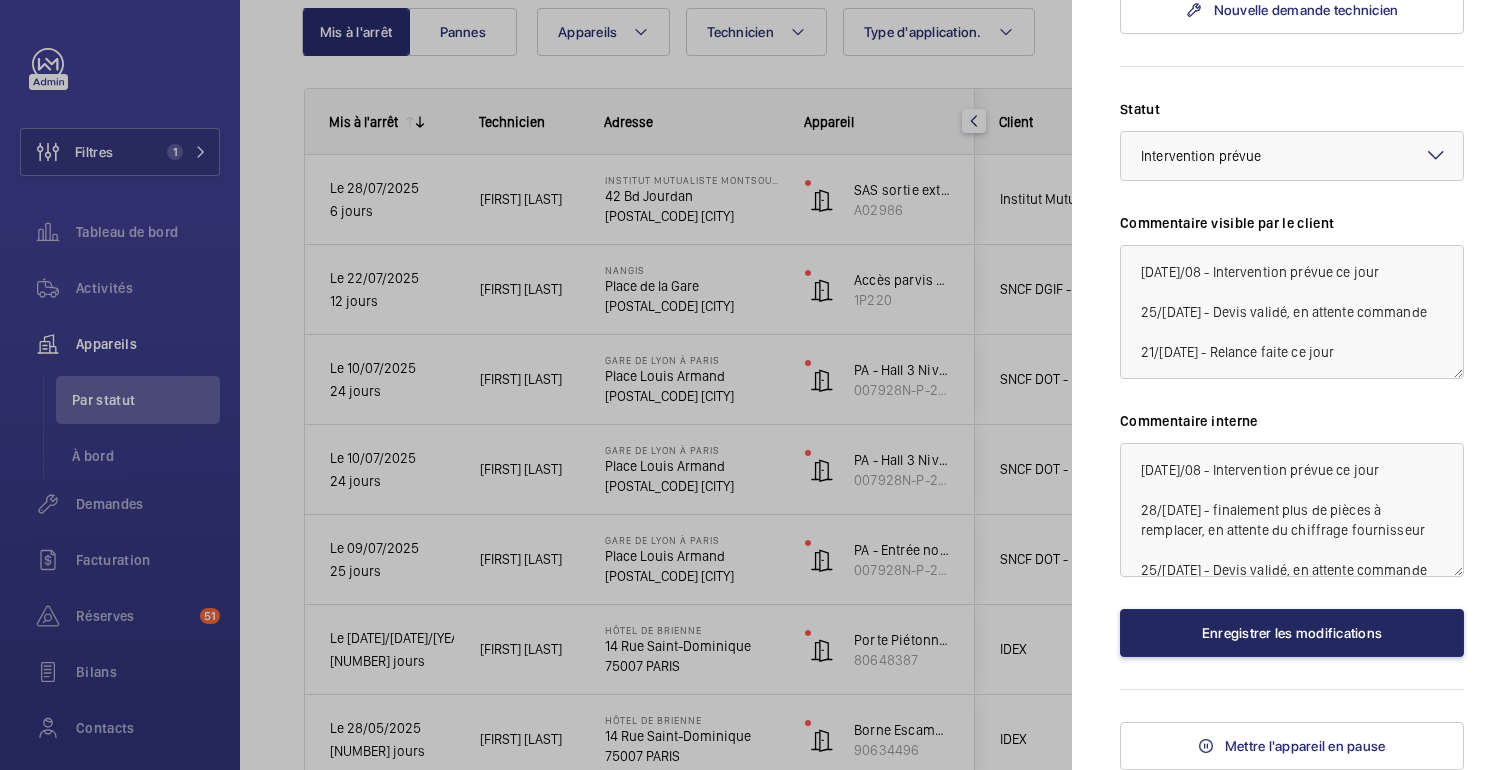 scroll, scrollTop: 0, scrollLeft: 0, axis: both 